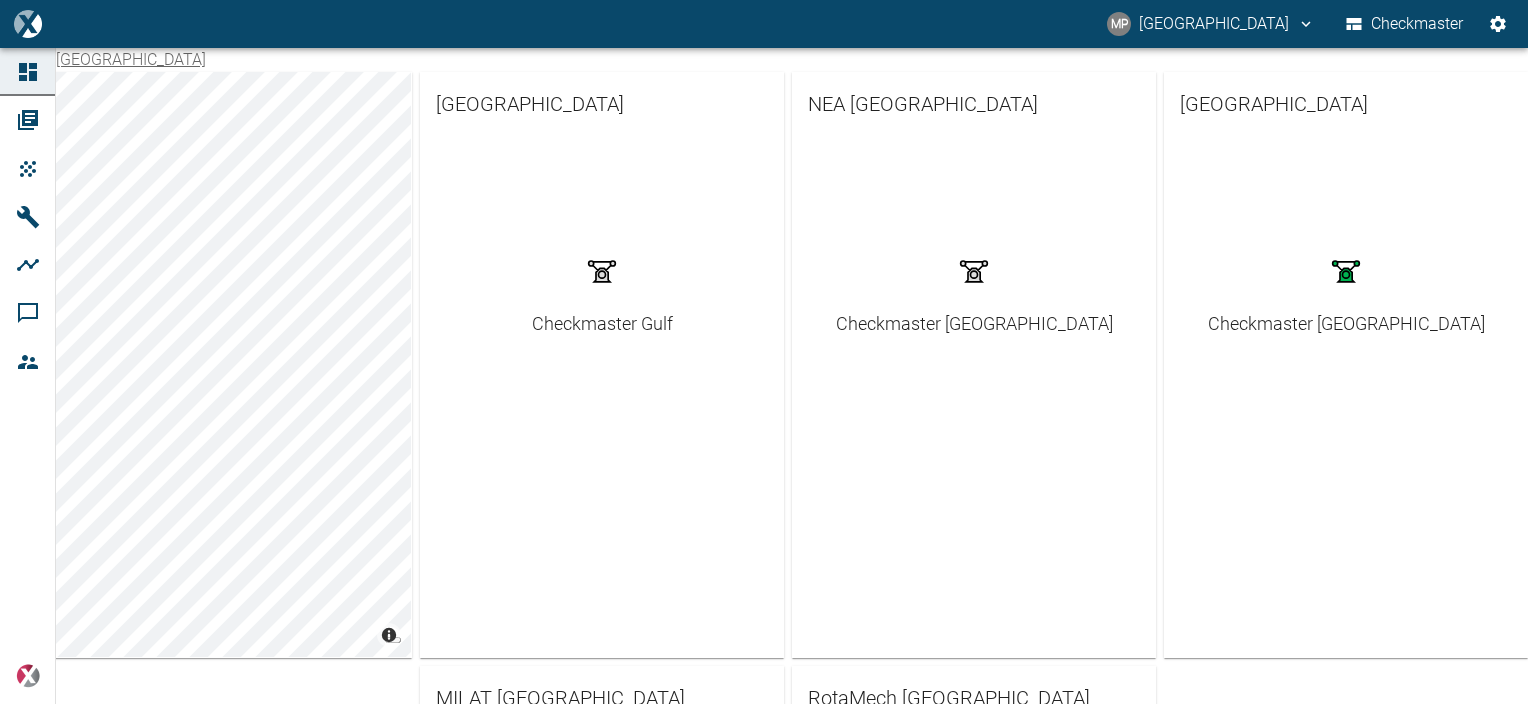 scroll, scrollTop: 0, scrollLeft: 0, axis: both 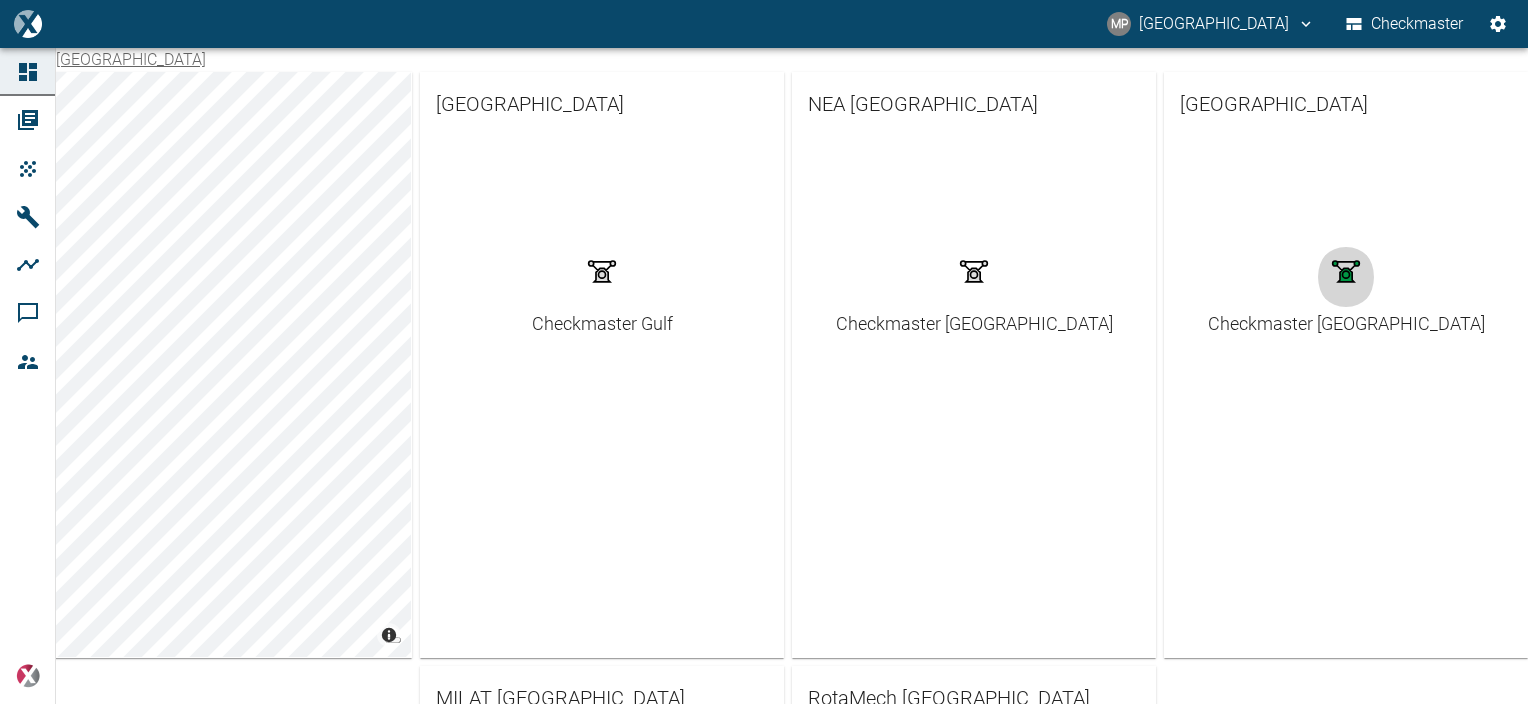 click at bounding box center (1346, 277) 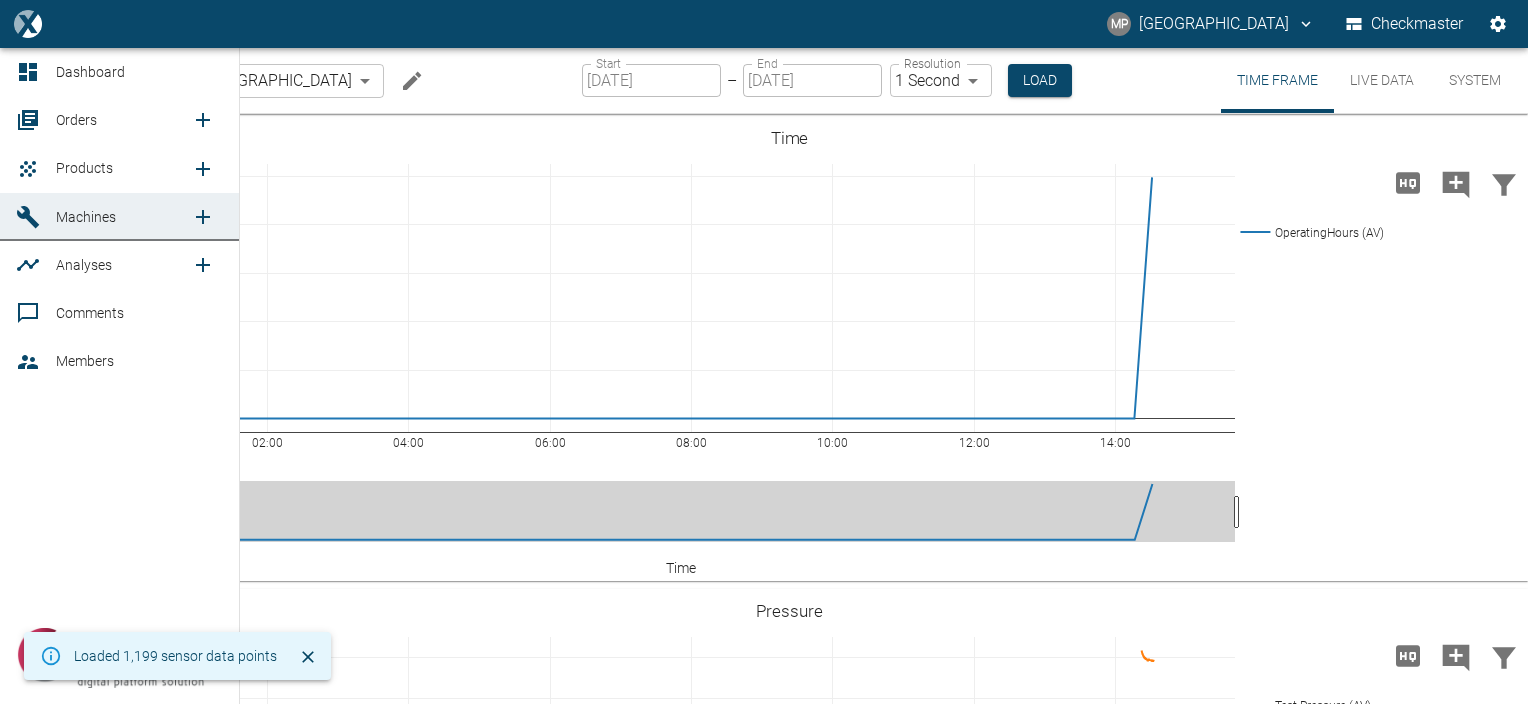 click on "Orders" at bounding box center [119, 120] 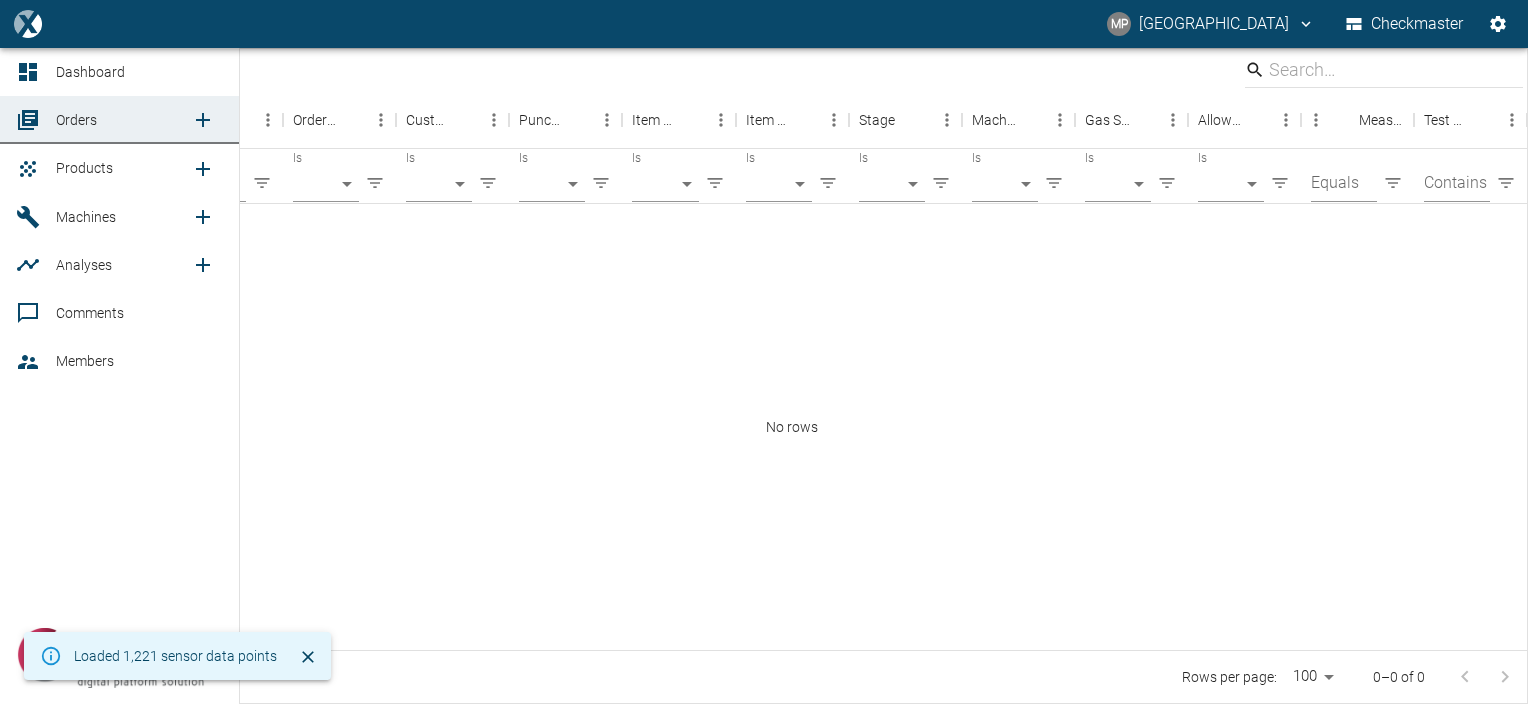 click 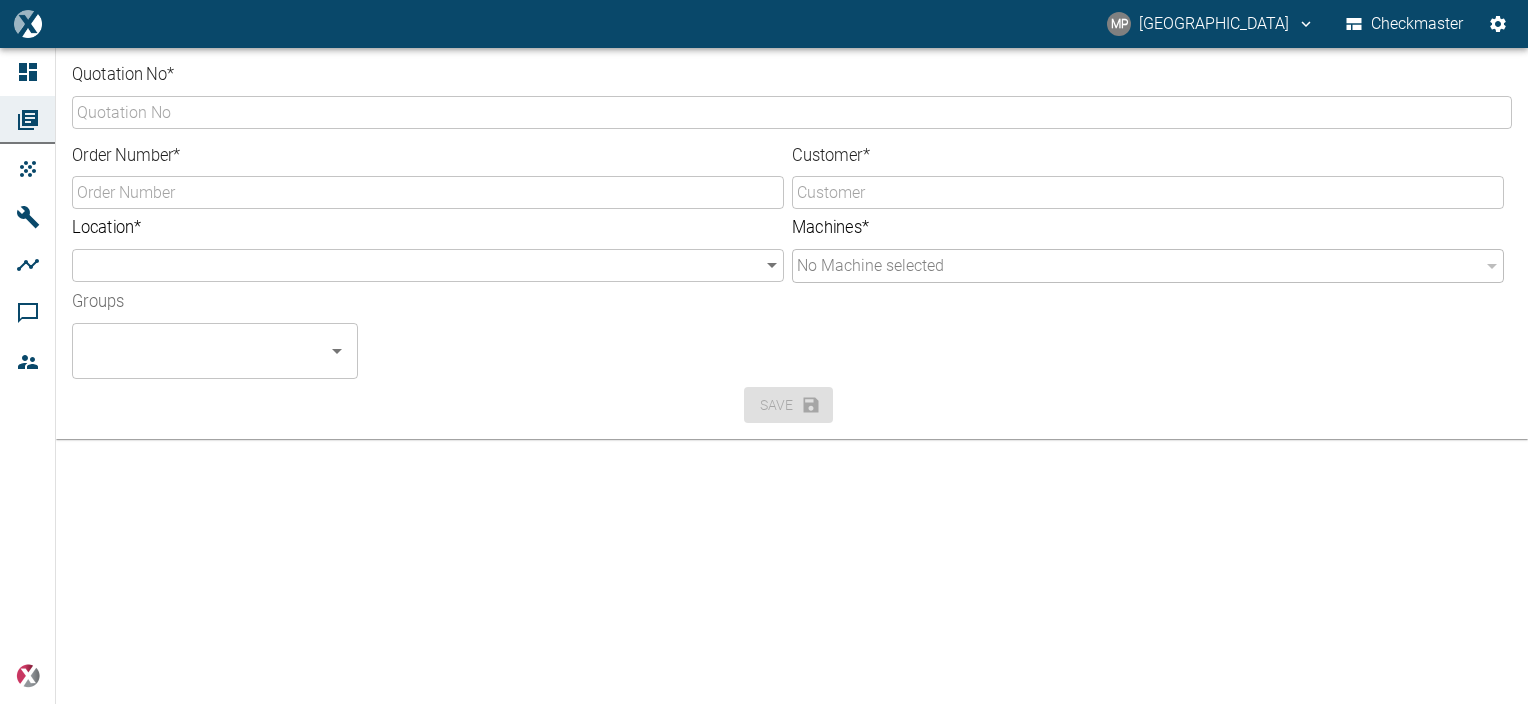 click on "Quotation No *" at bounding box center [792, 112] 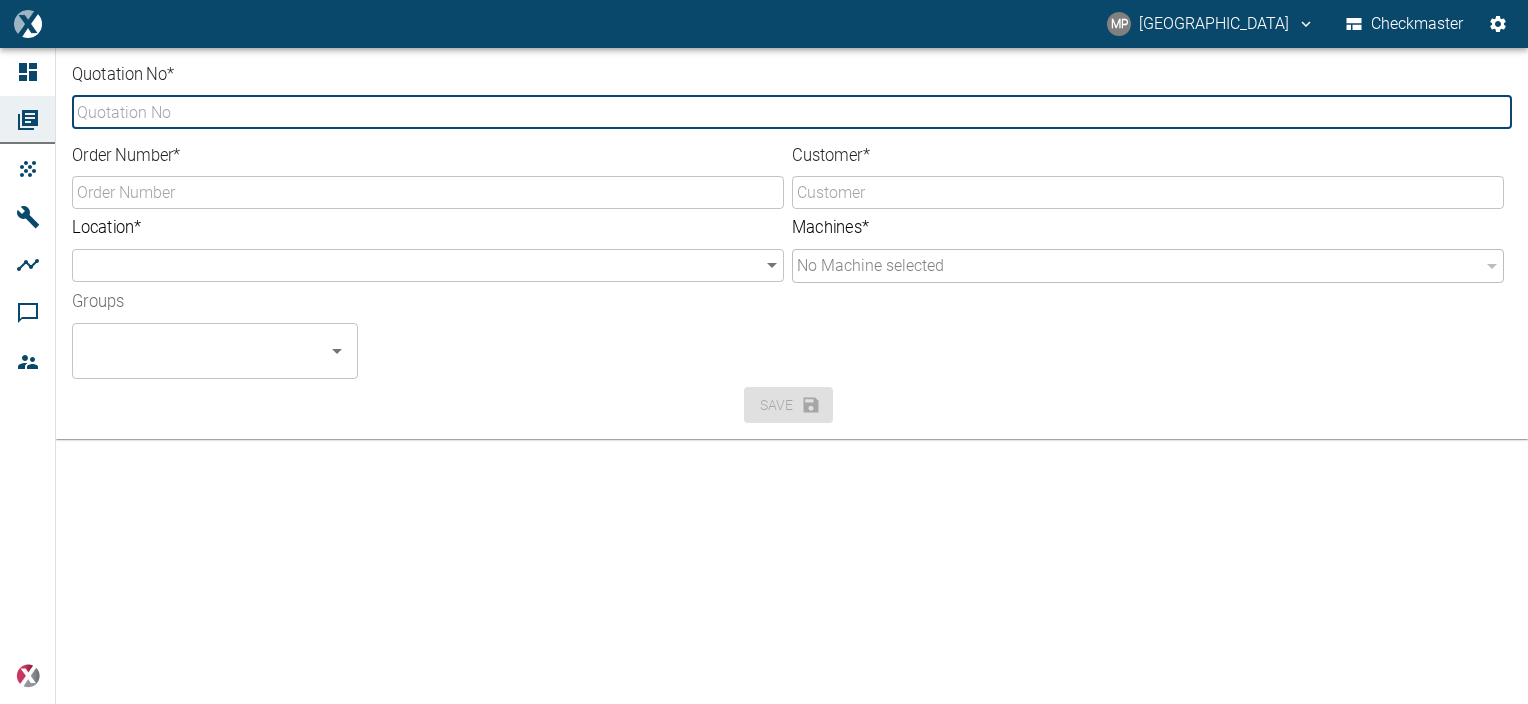 click on "Save" at bounding box center (784, 401) 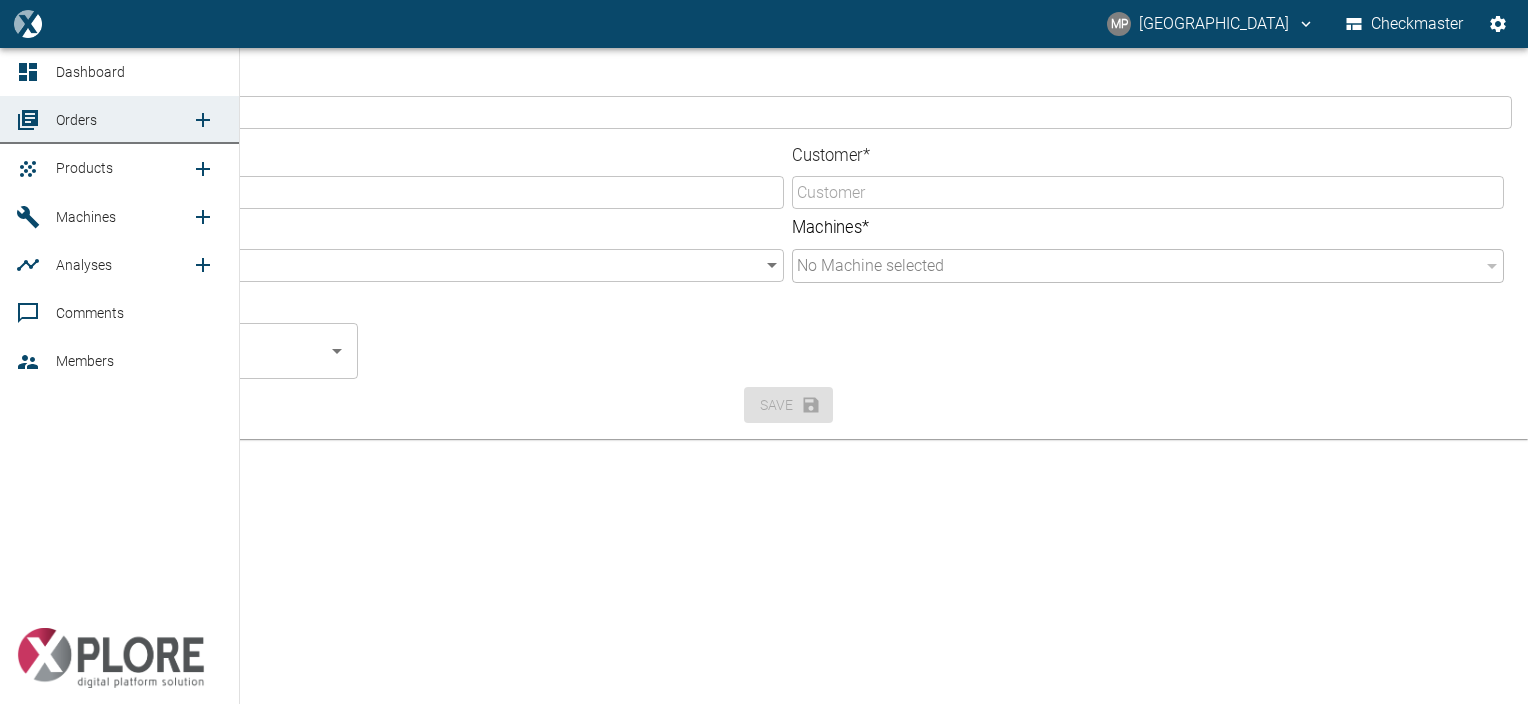 click on "Orders" at bounding box center (119, 120) 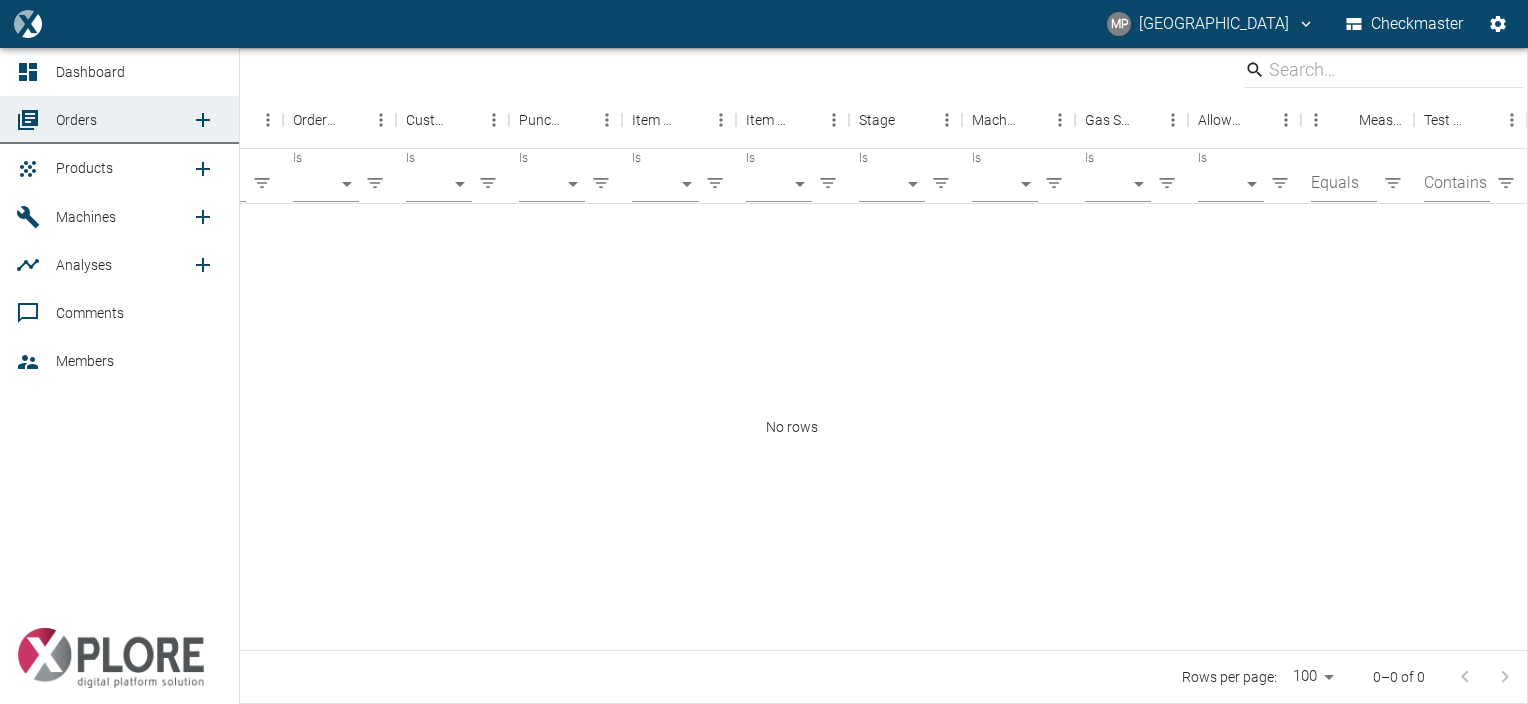 click 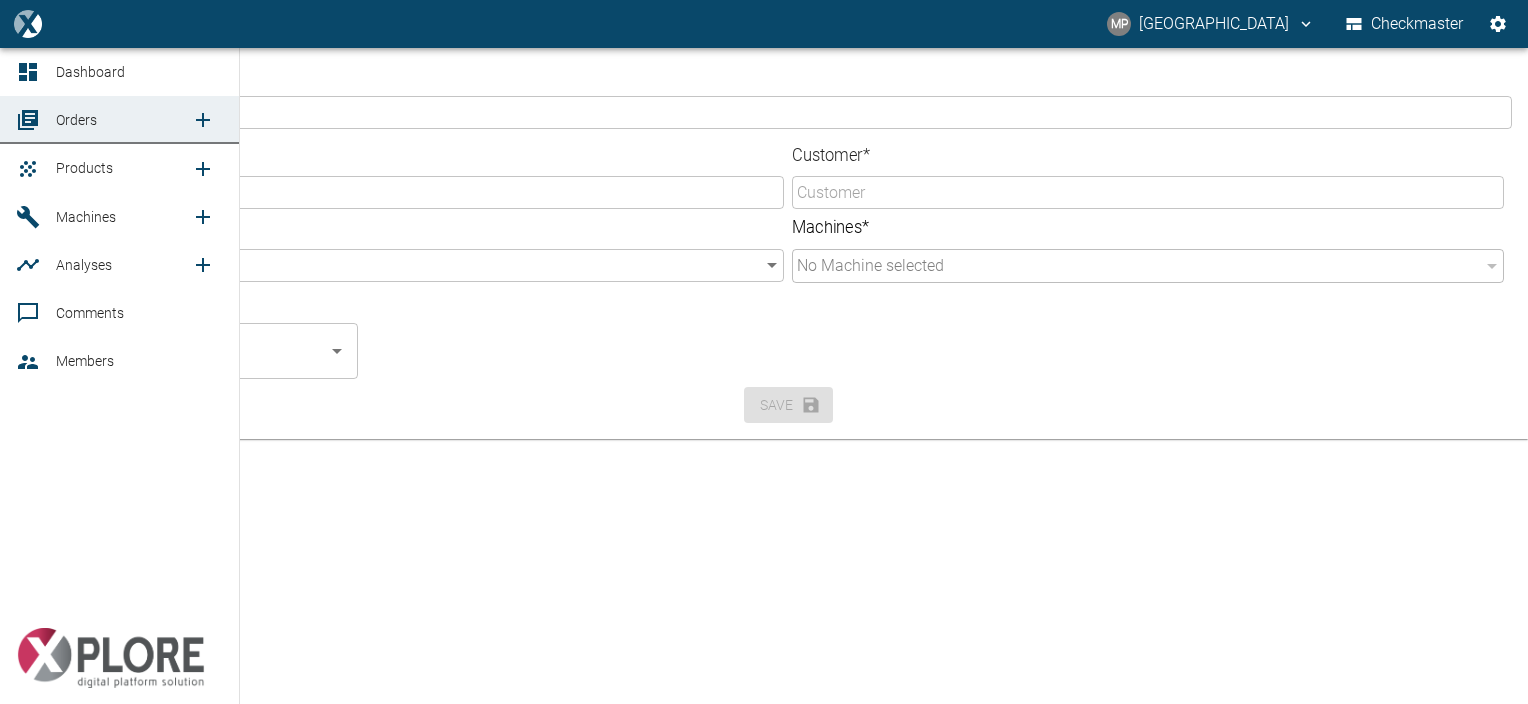 click 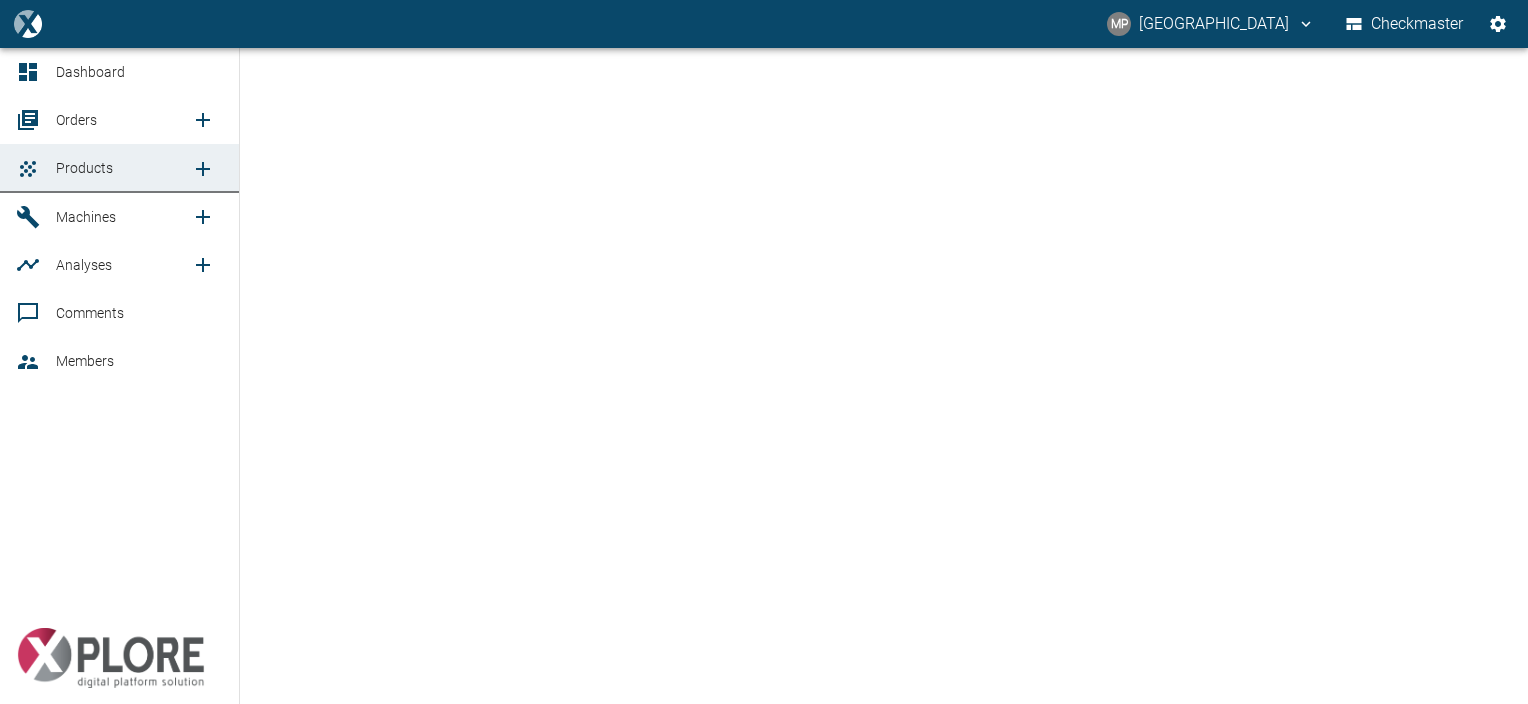click on "Orders" at bounding box center (123, 120) 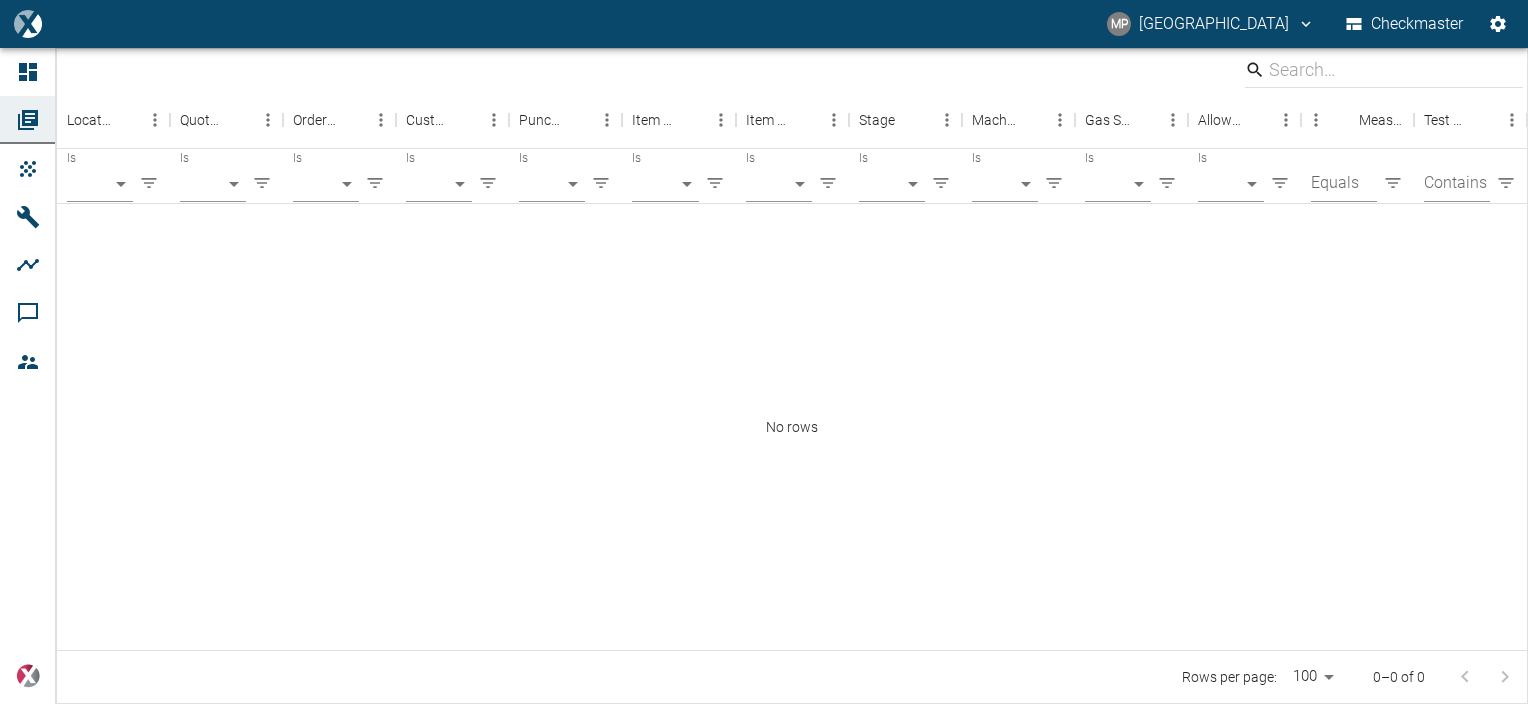 click on "No rows" at bounding box center [792, 427] 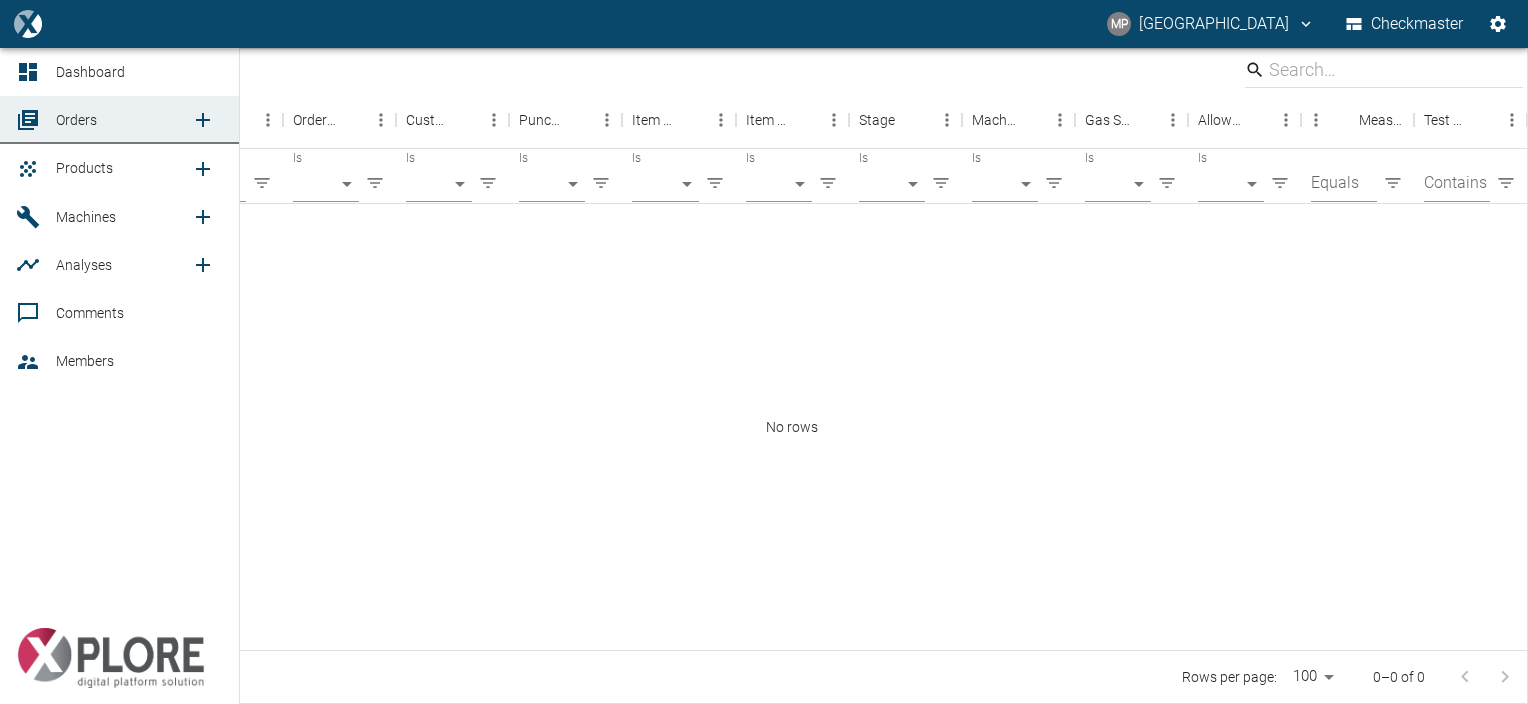 click 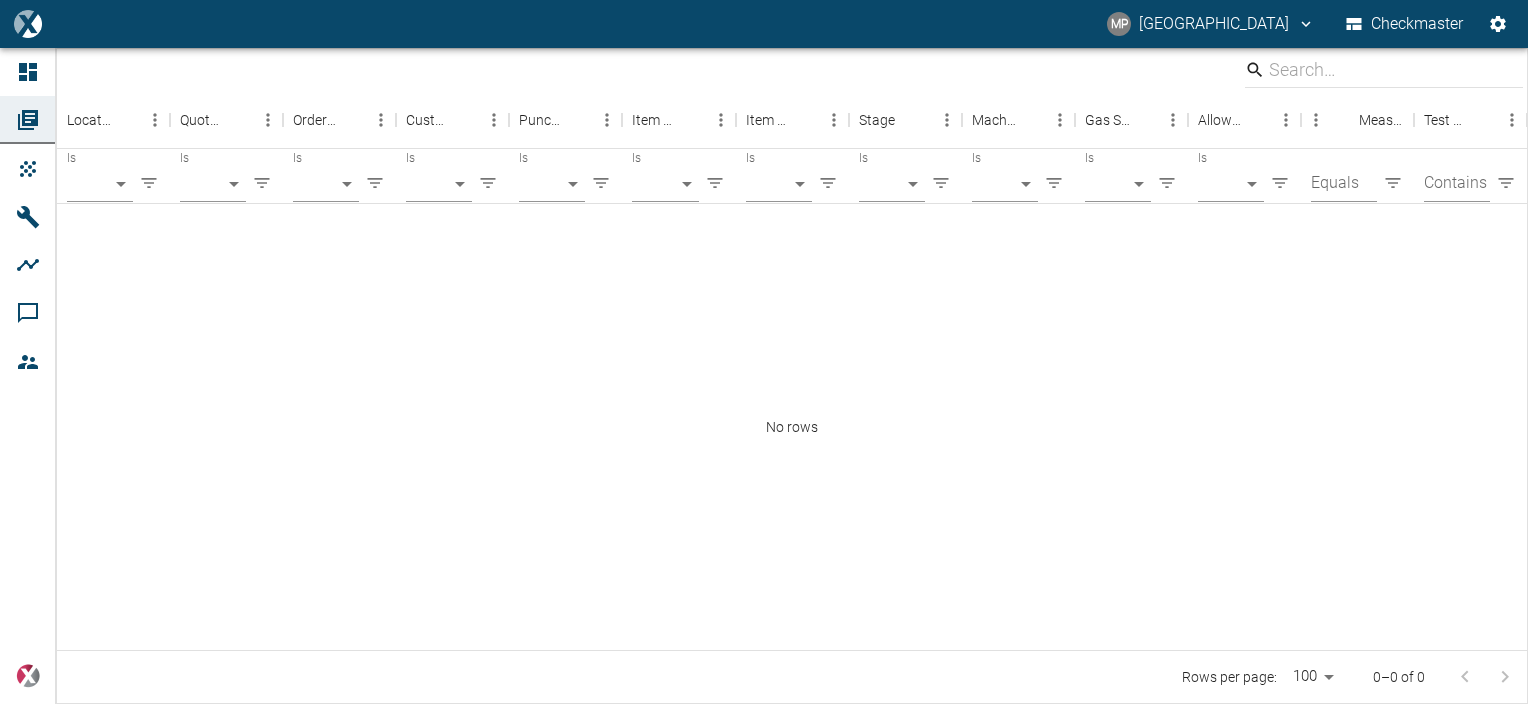 click on "No rows" at bounding box center [792, 427] 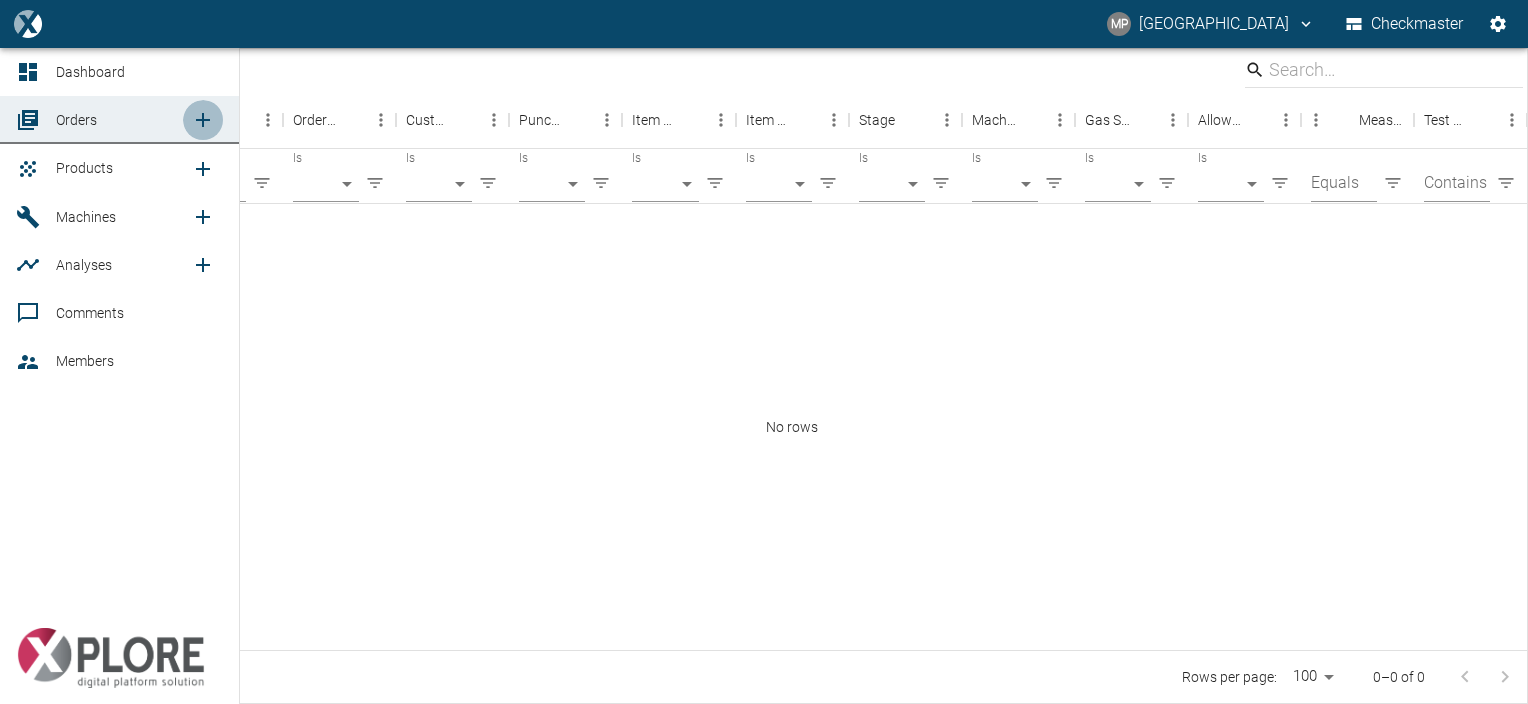 click 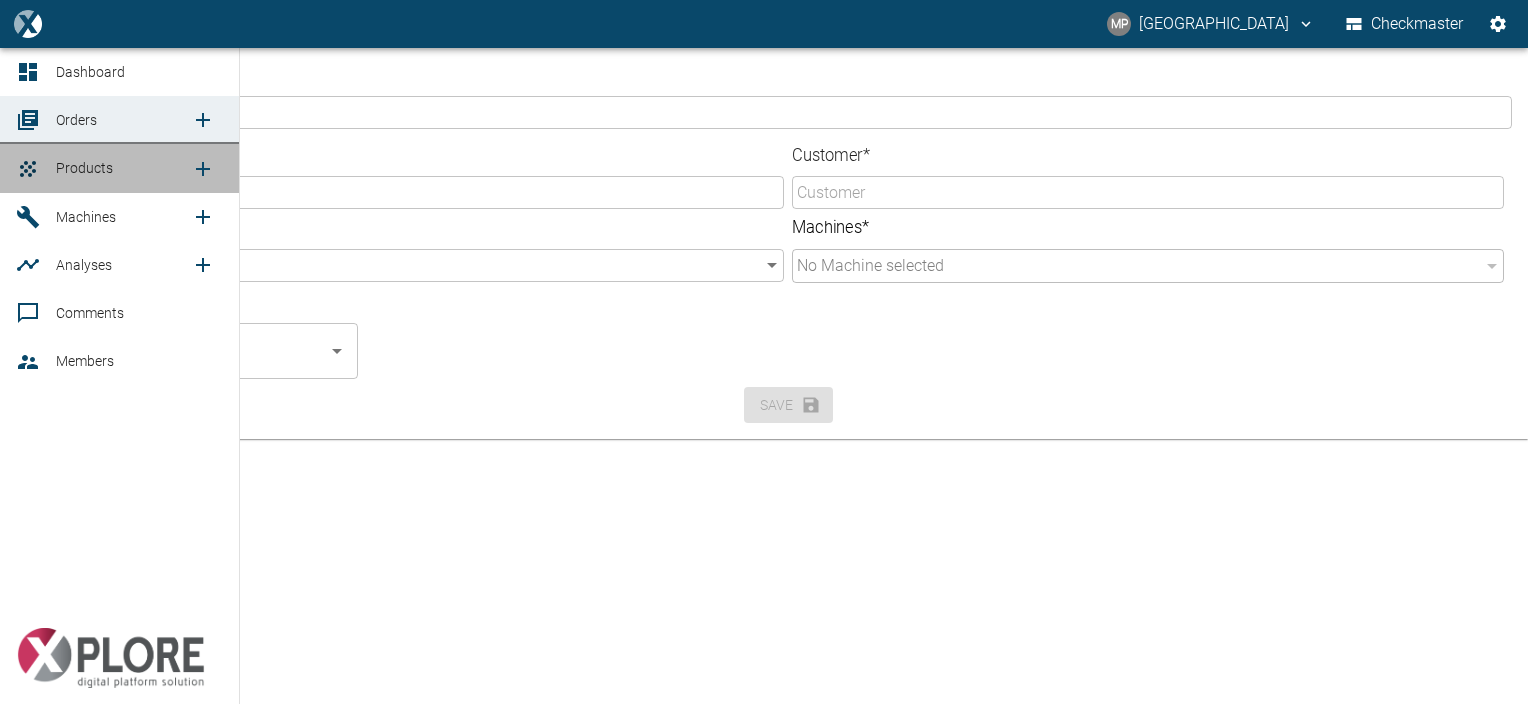 click on "Products" at bounding box center (84, 168) 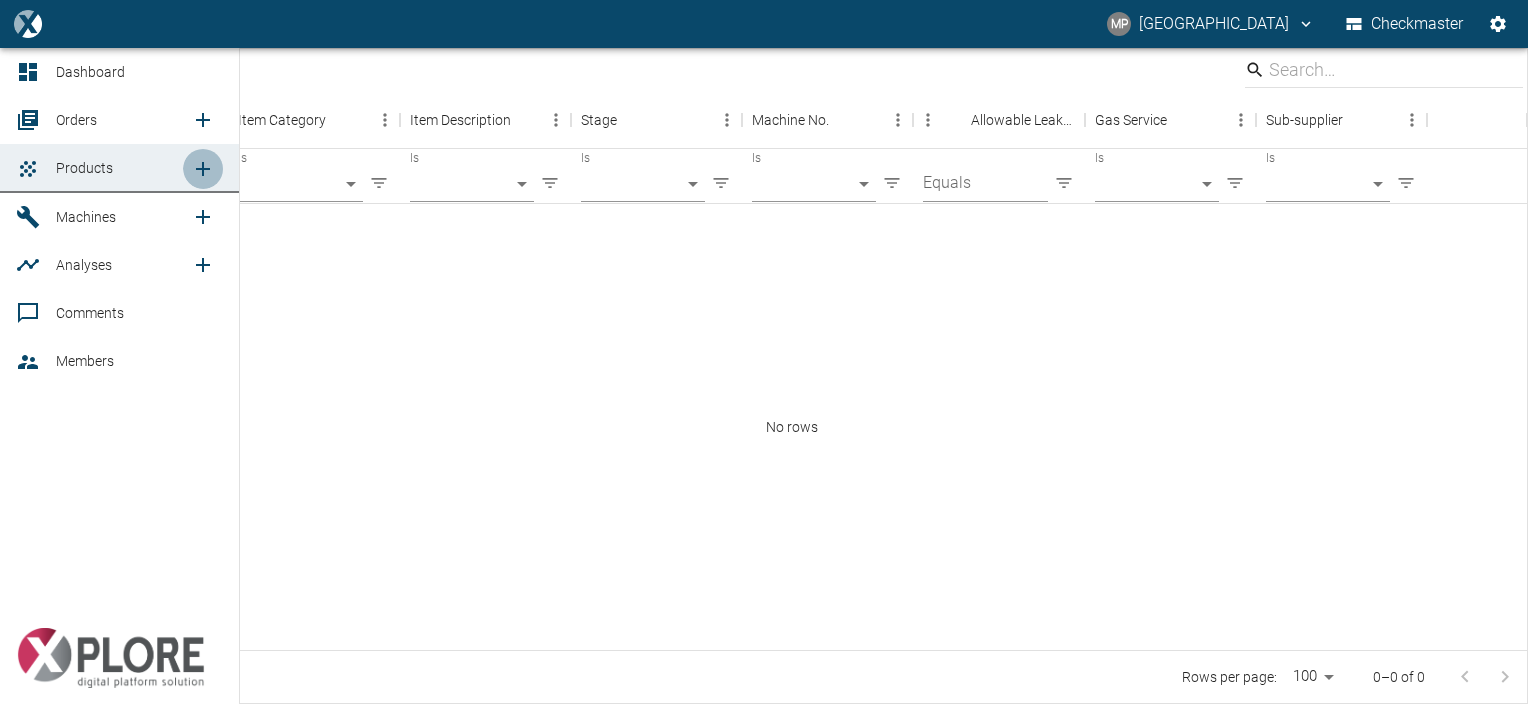 click 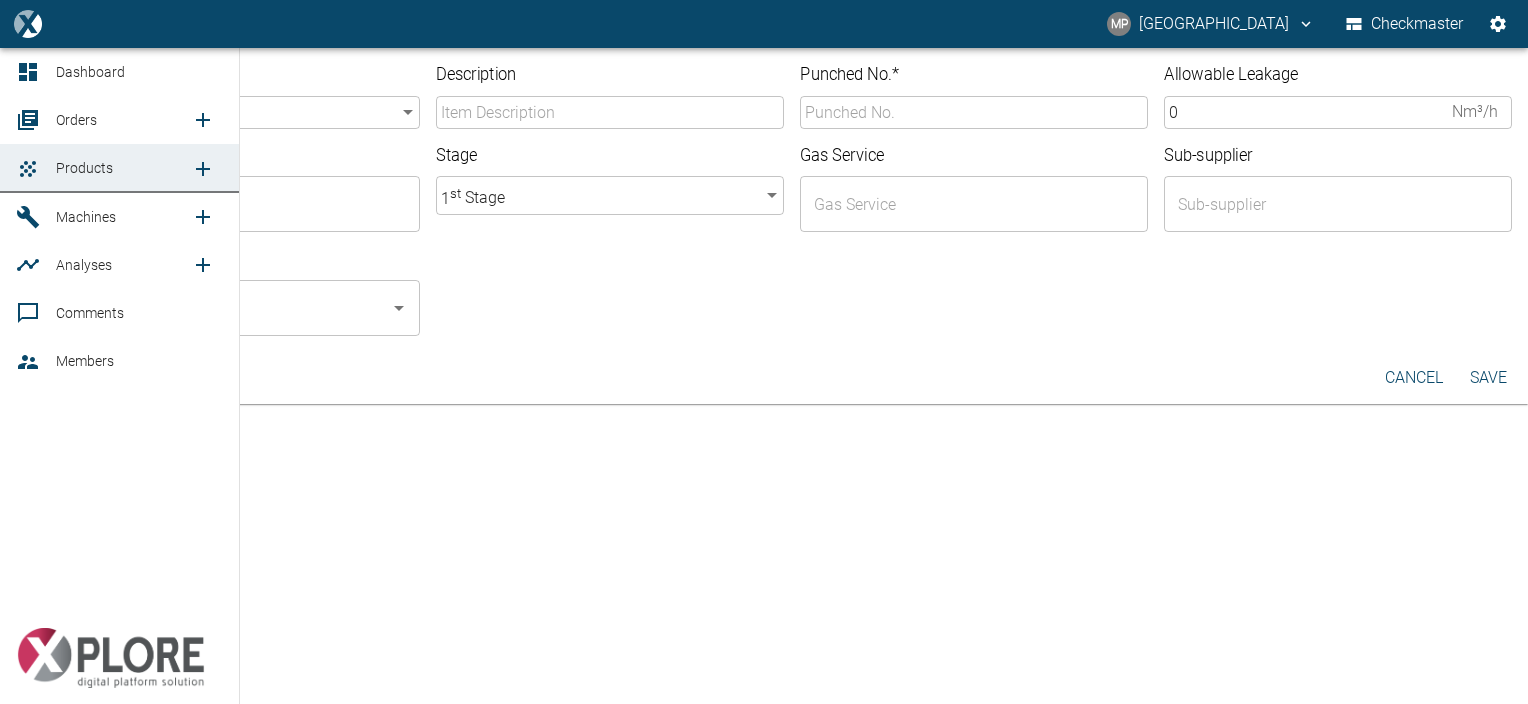 click on "Products" at bounding box center (84, 168) 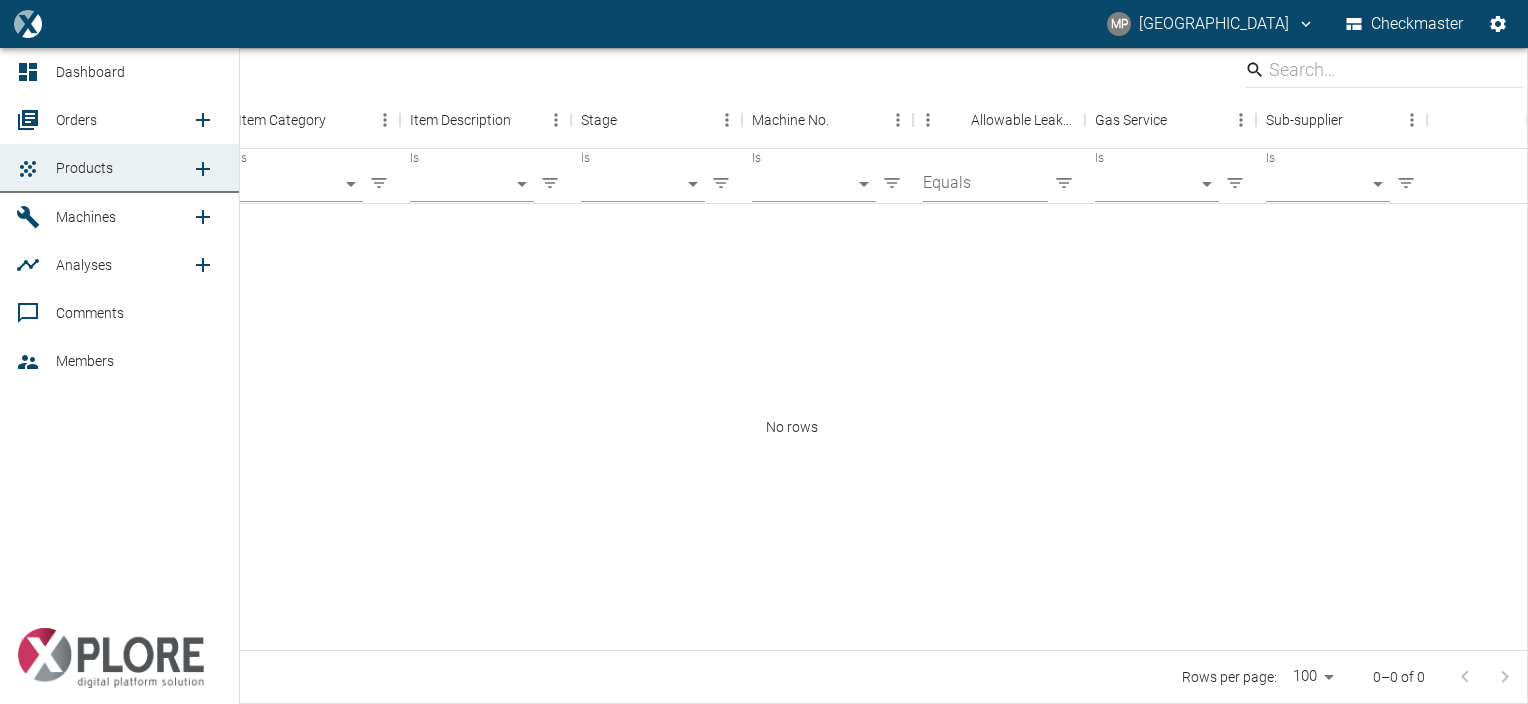 click on "Dashboard" at bounding box center (90, 72) 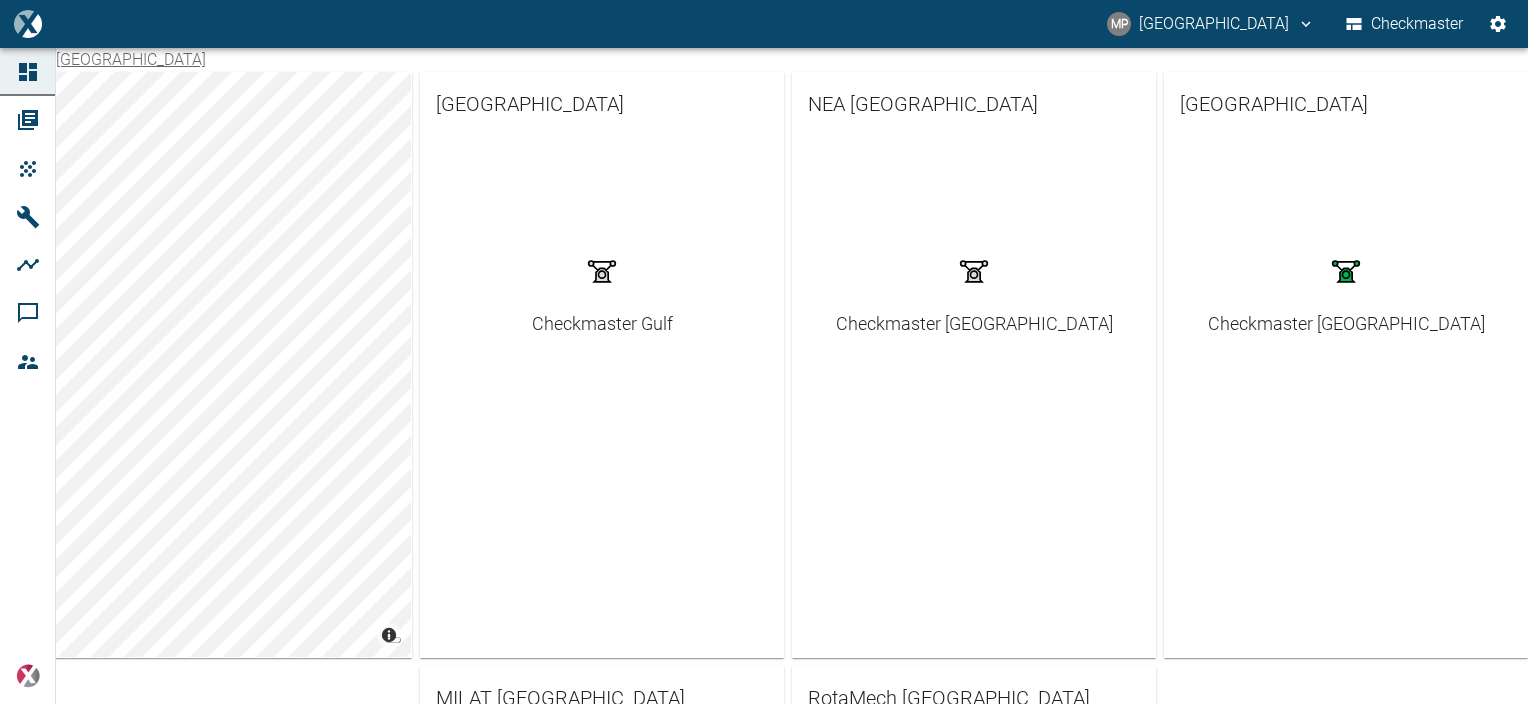 click on "Checkmaster [GEOGRAPHIC_DATA]" at bounding box center (1346, 248) 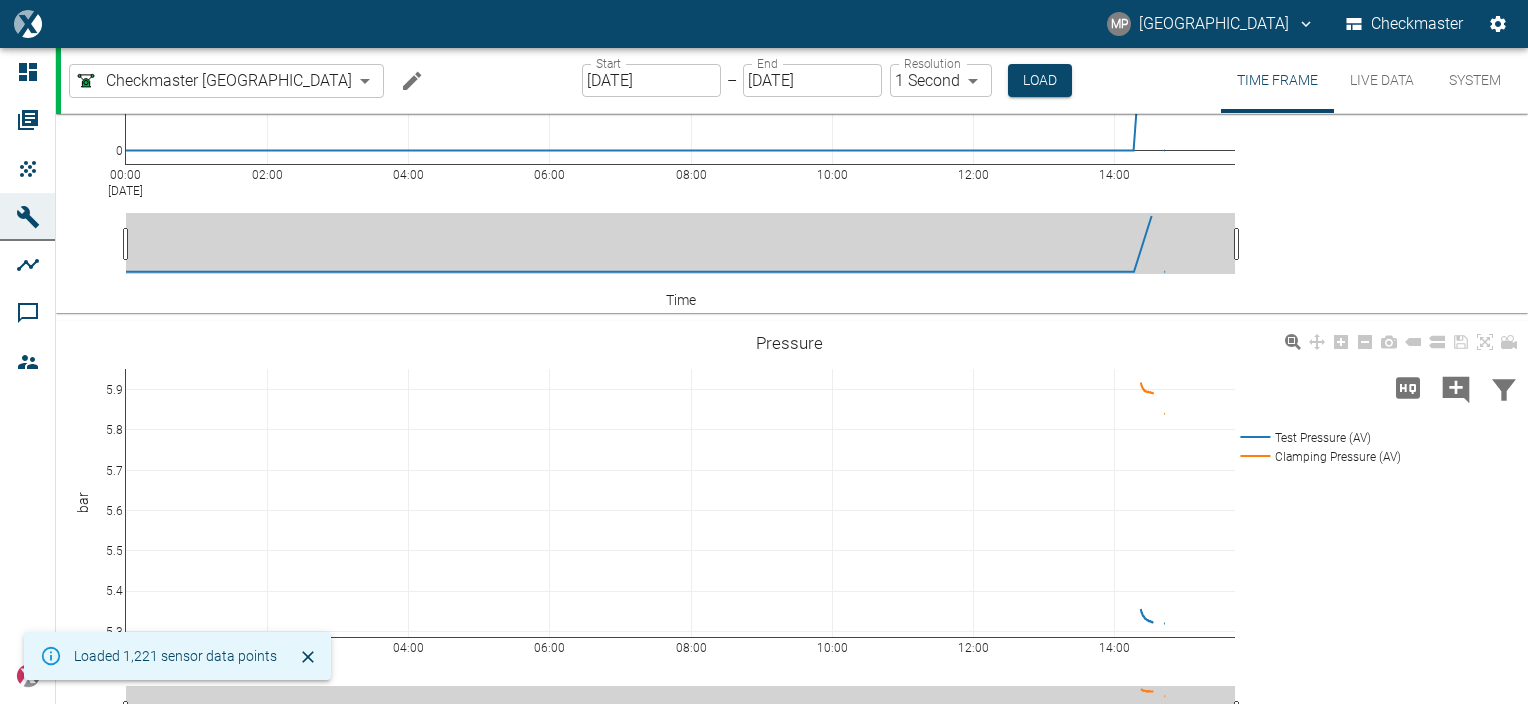 scroll, scrollTop: 0, scrollLeft: 0, axis: both 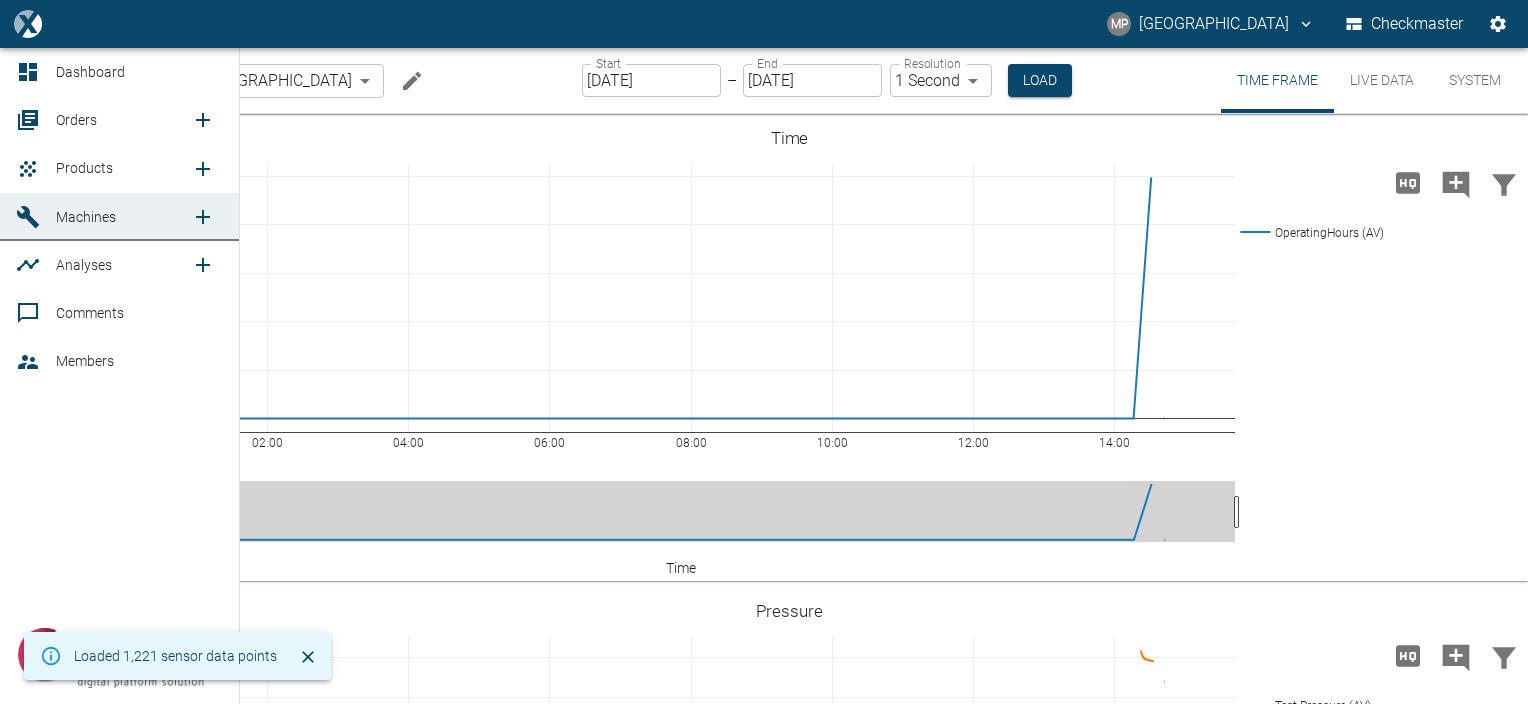 click on "Analyses" at bounding box center (123, 265) 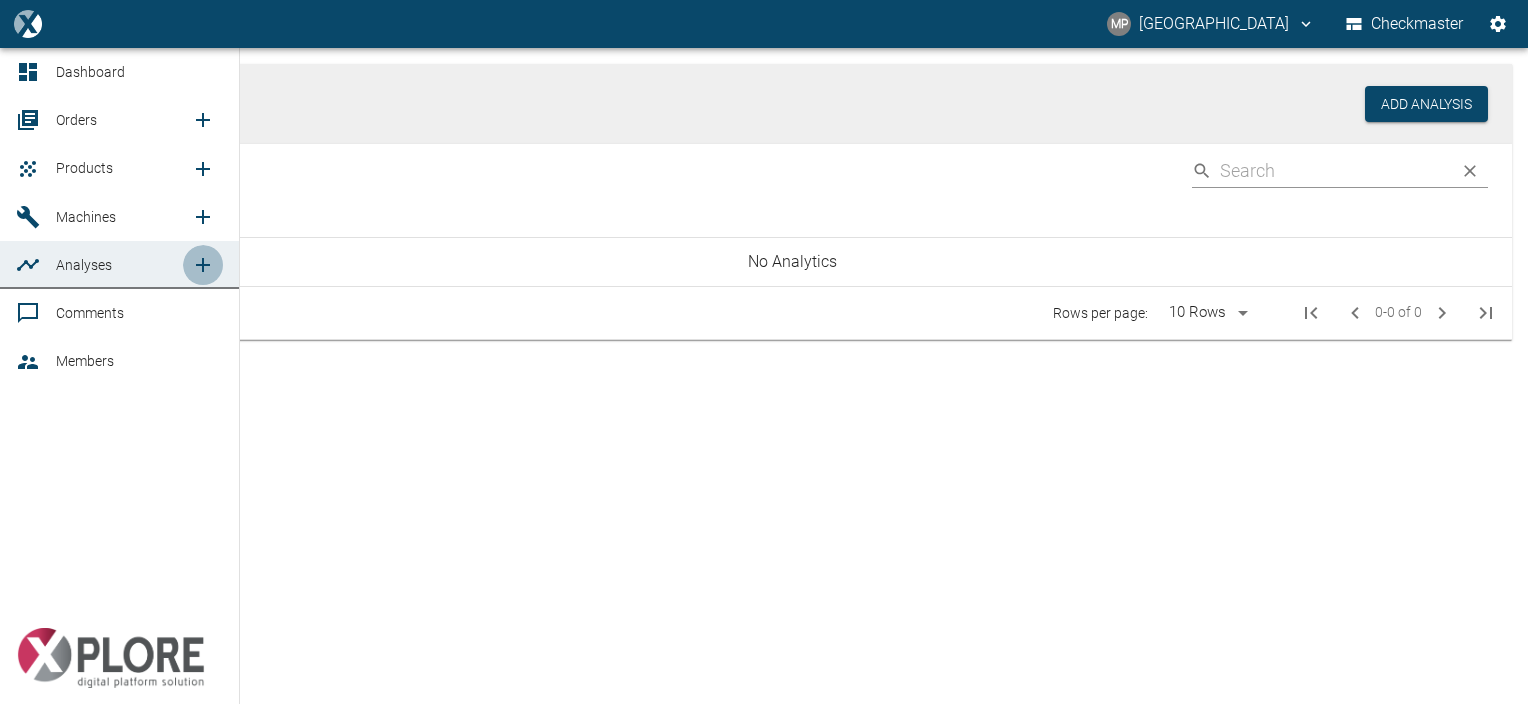 click 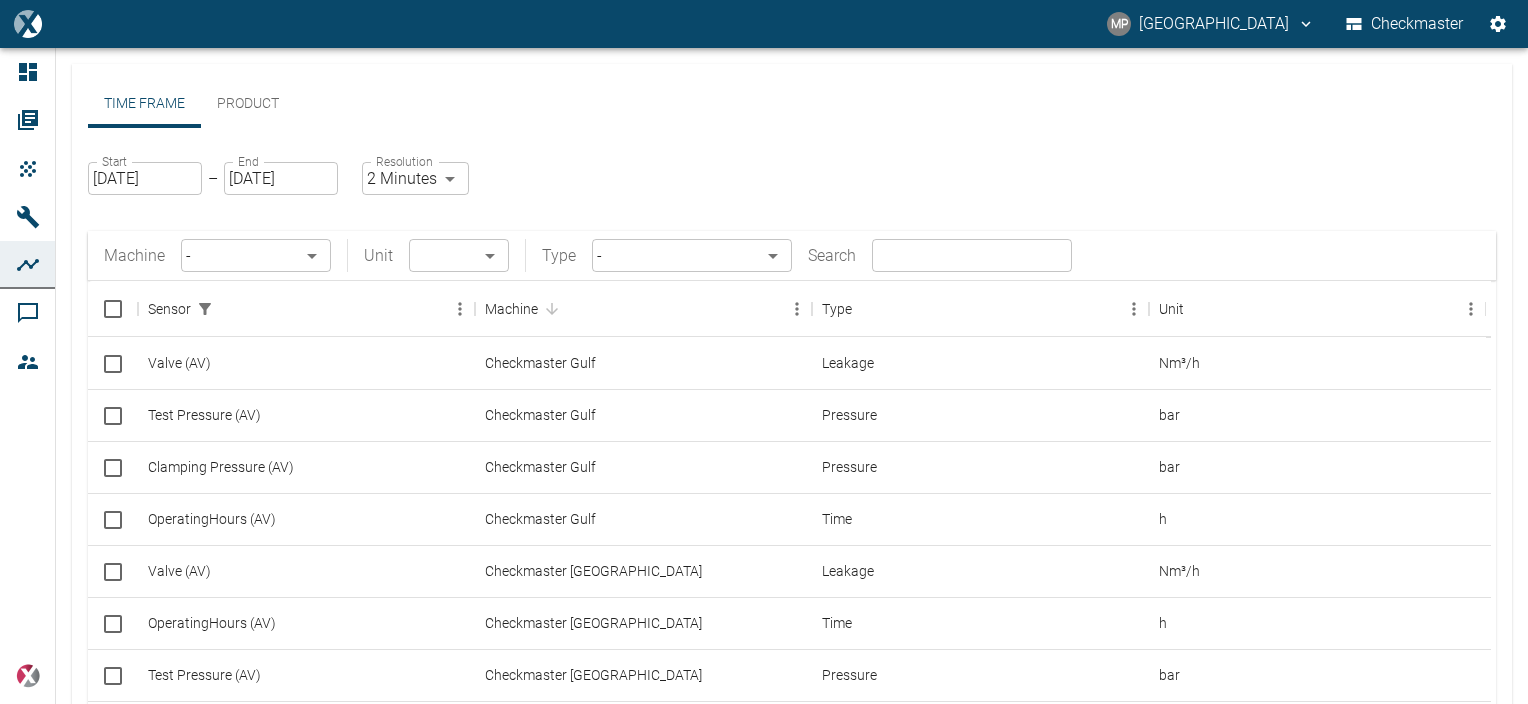 scroll, scrollTop: 62, scrollLeft: 0, axis: vertical 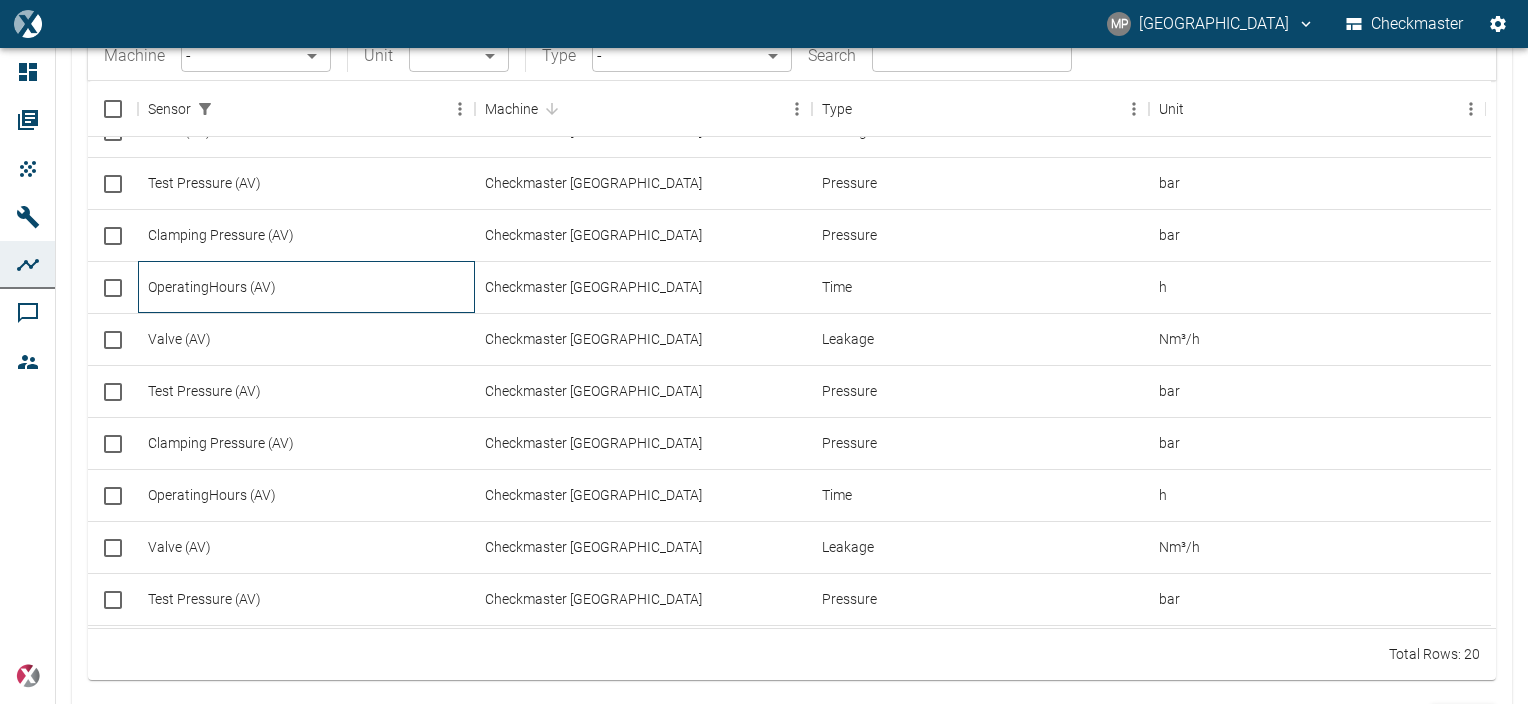 click on "OperatingHours (AV)" at bounding box center [306, 287] 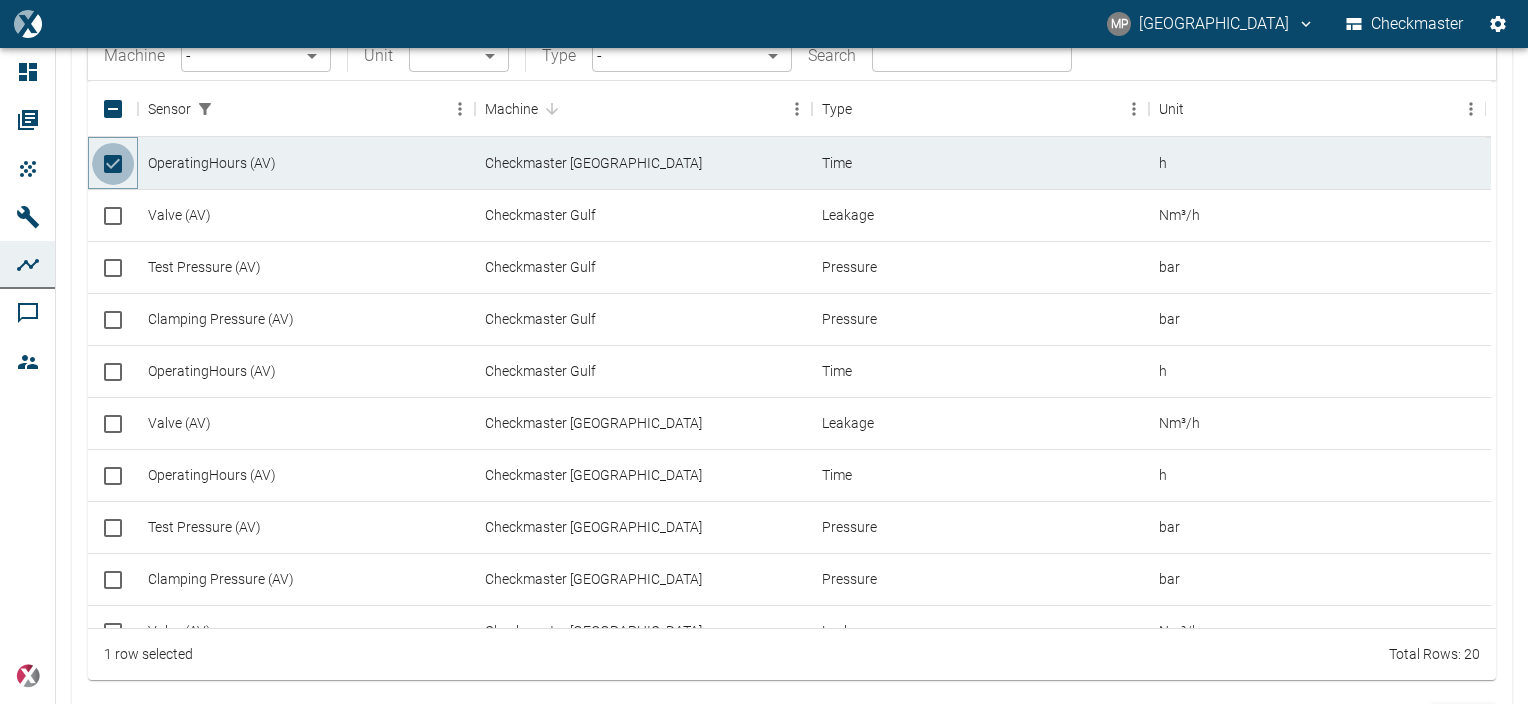 click at bounding box center (113, 164) 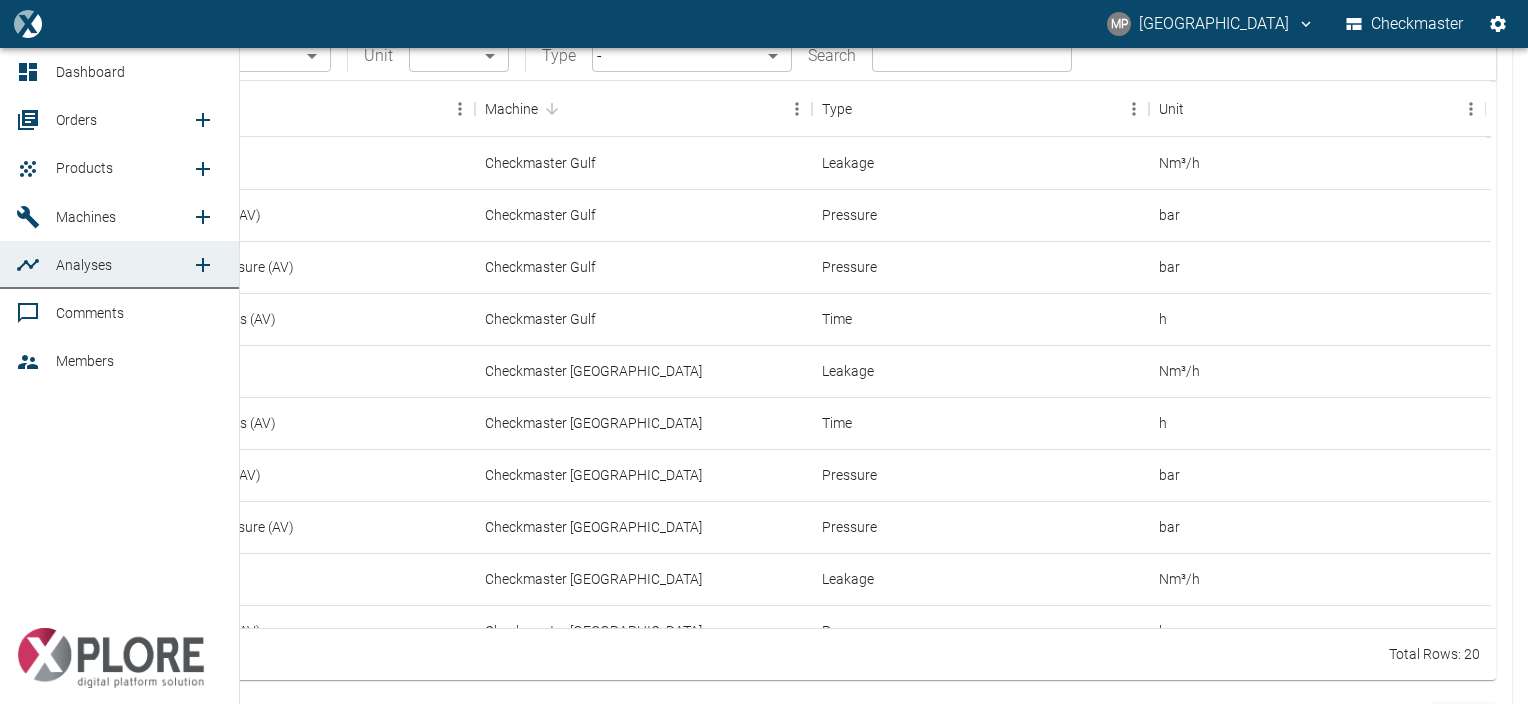 click on "Orders" at bounding box center (119, 120) 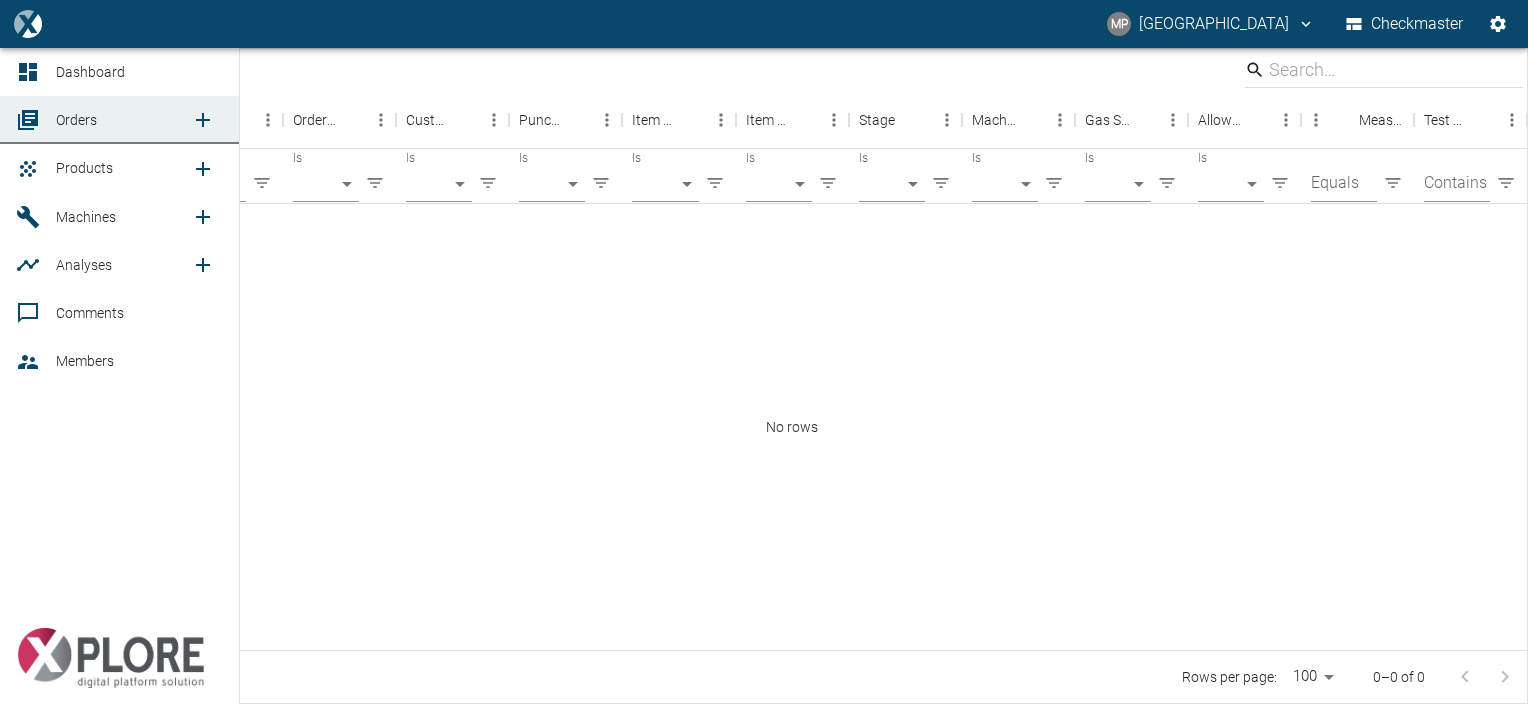 click 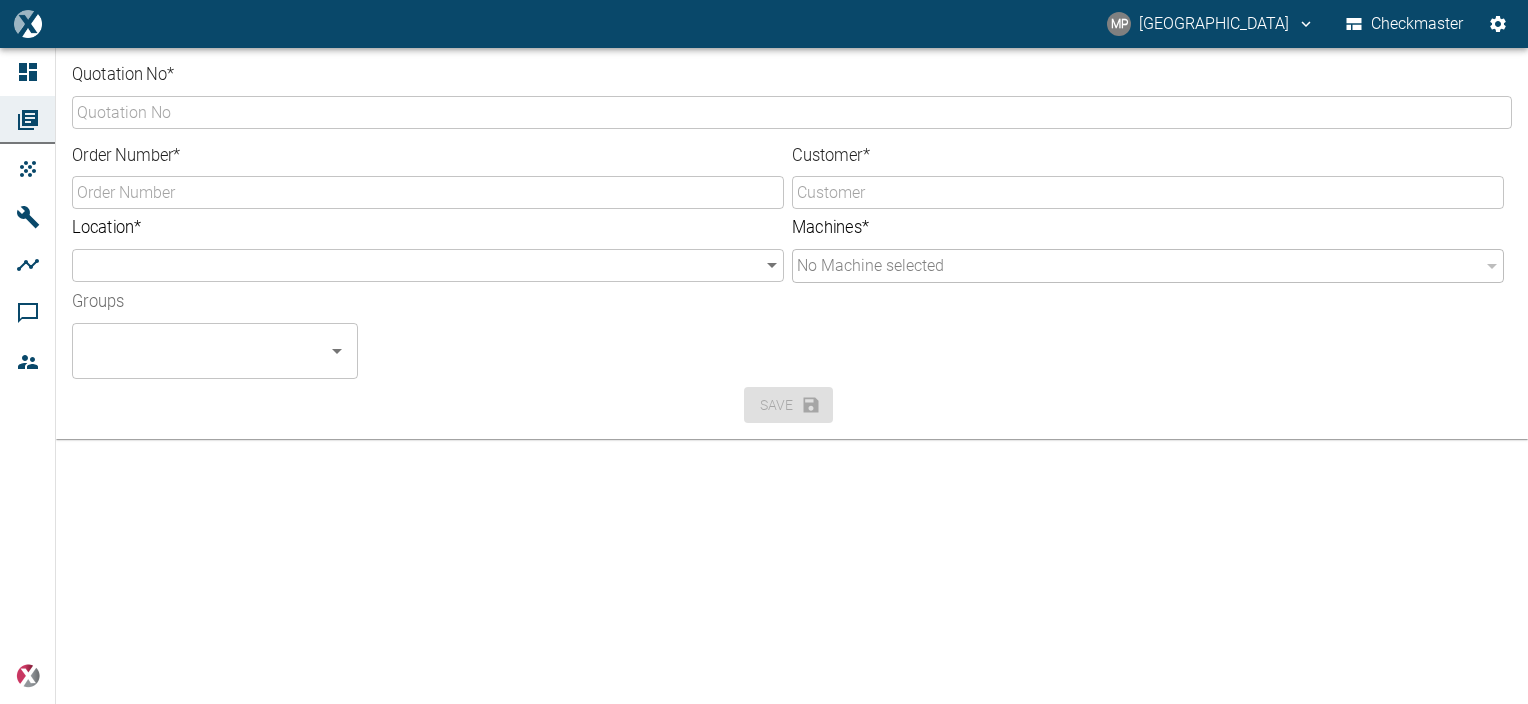 click on "Quotation No * ​ Order Number * ​ Customer * ​ Location * ​ ​ Machines * No Machine selected ​ Groups ​ Save" at bounding box center (764, 376) 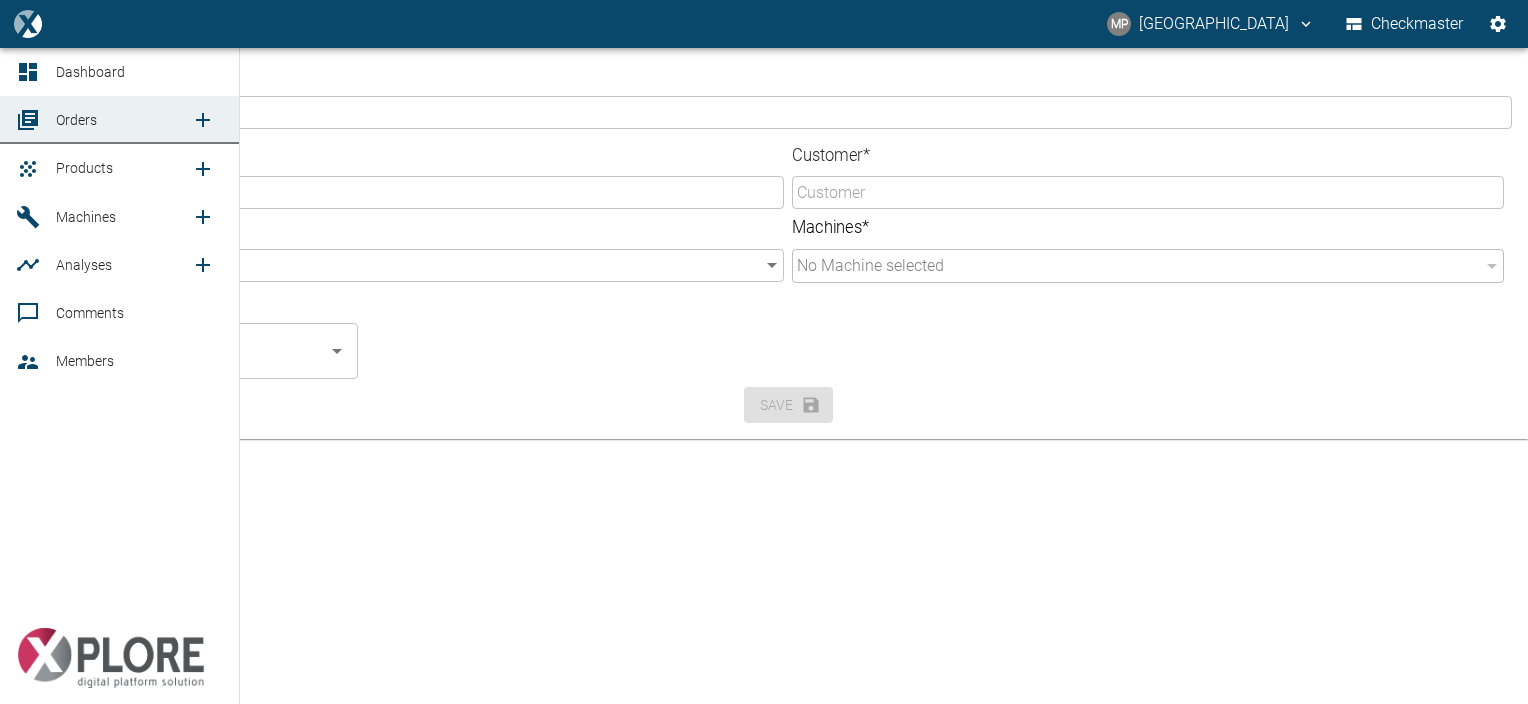 click on "Orders" at bounding box center (119, 120) 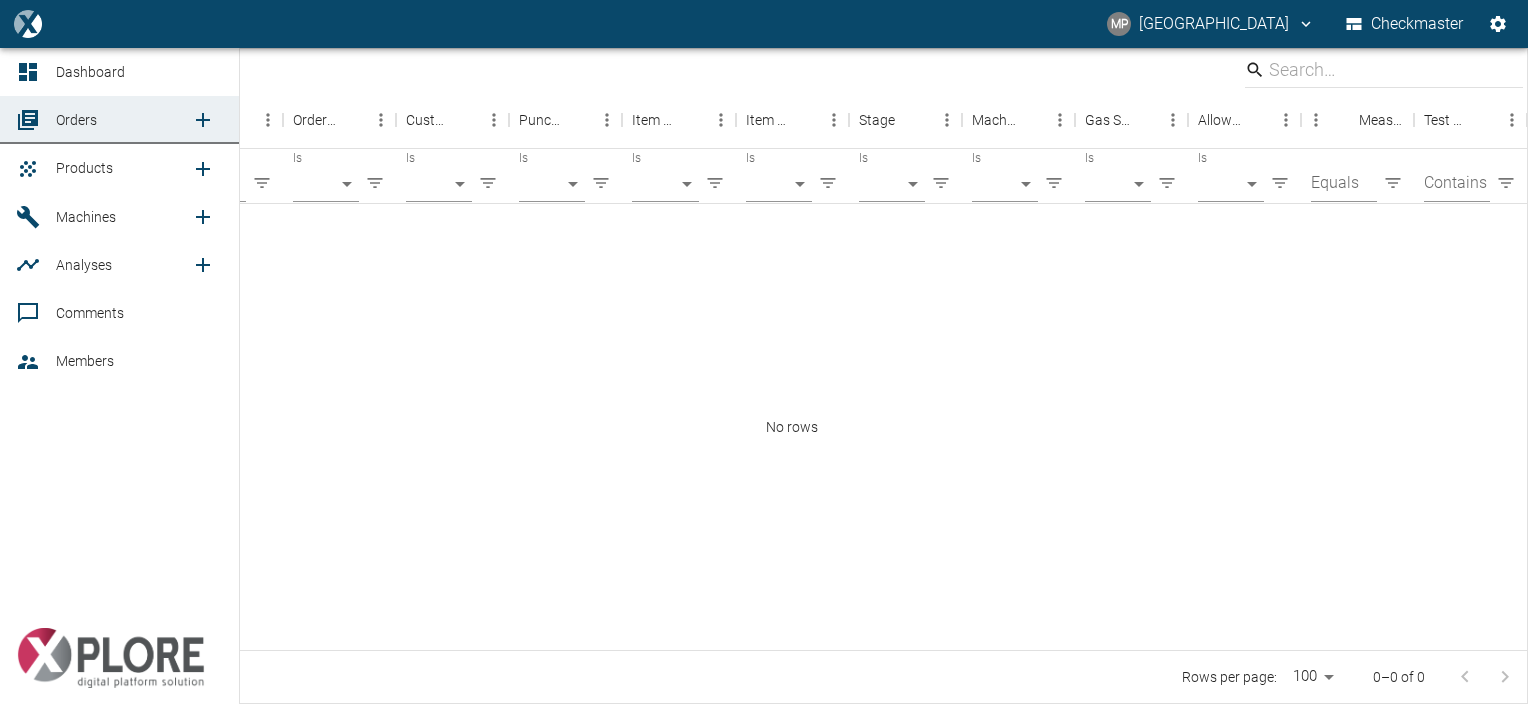 click 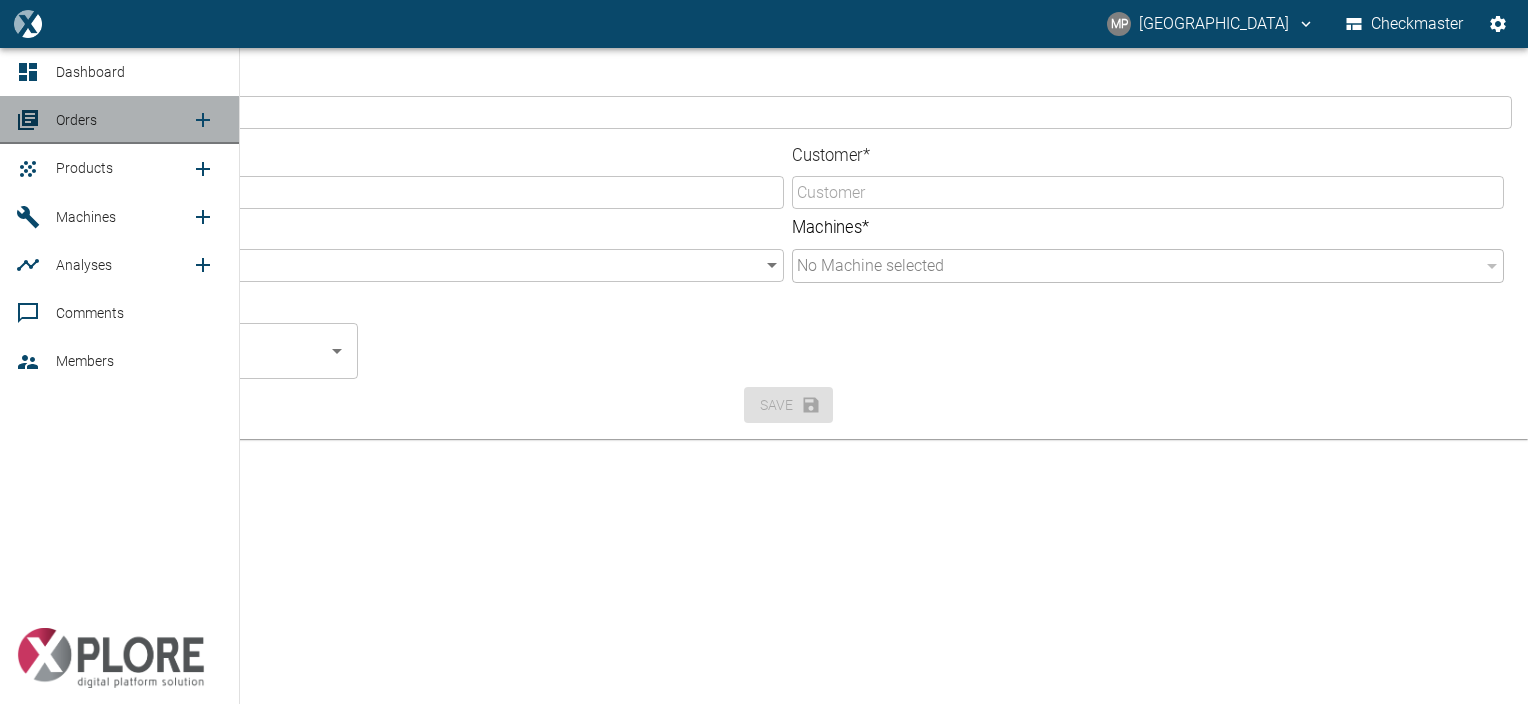 click on "Orders" at bounding box center (76, 120) 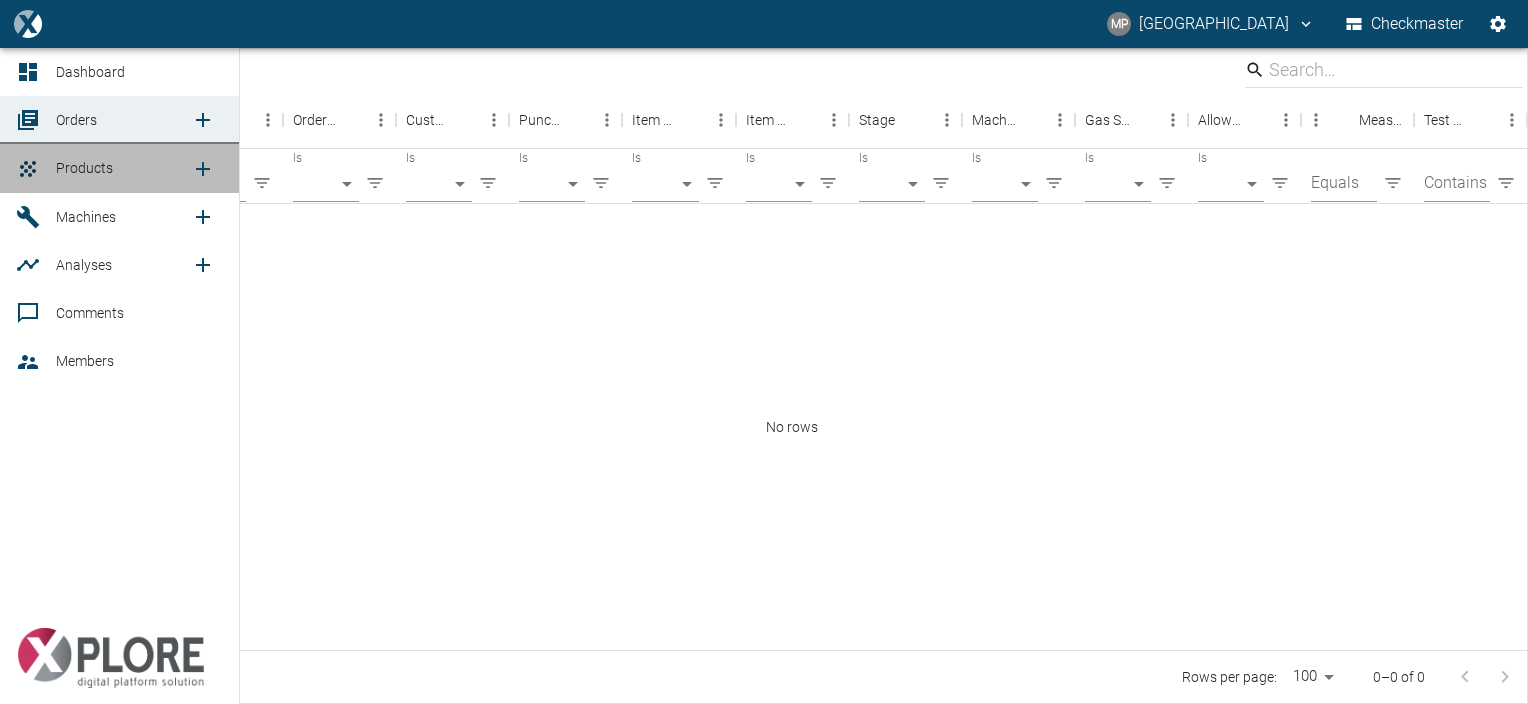 click on "Products" at bounding box center (119, 168) 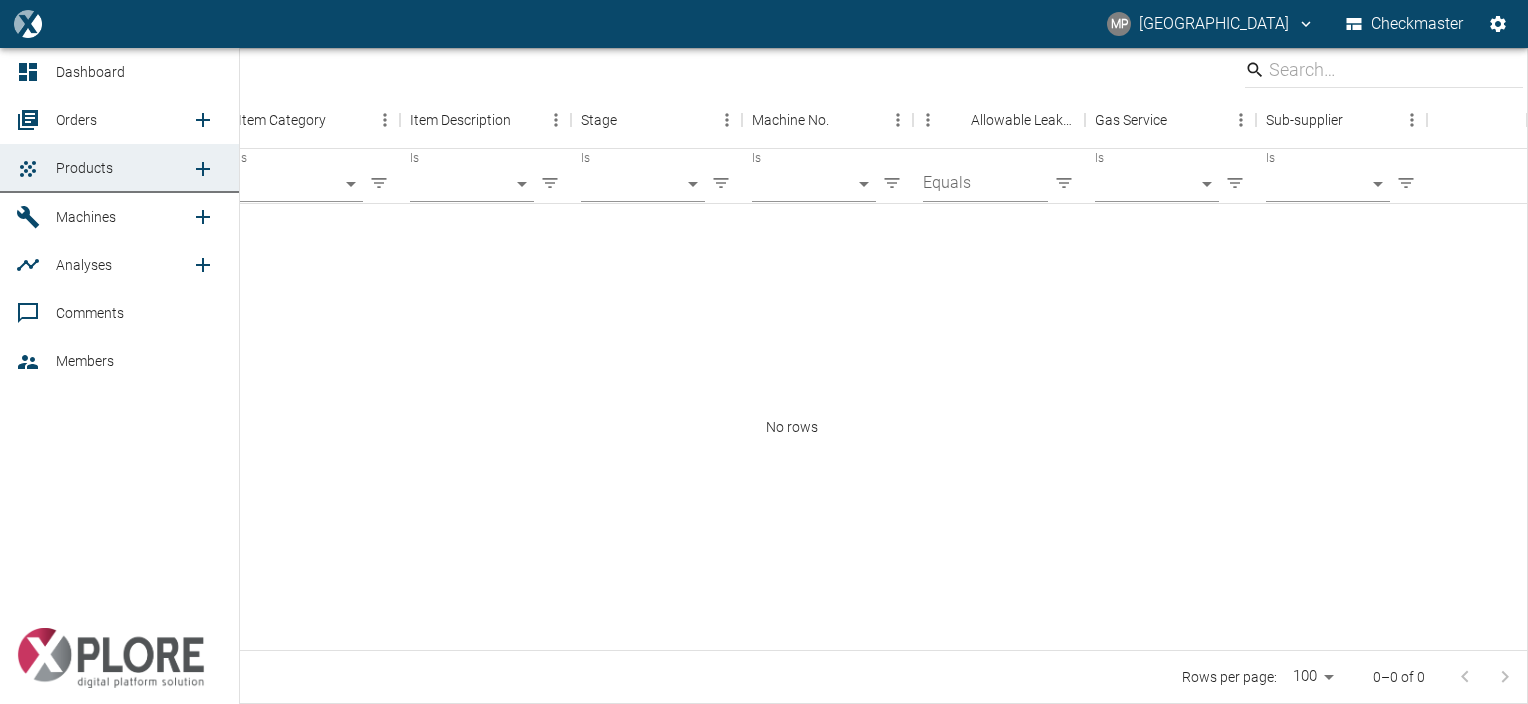 click on "Machines" at bounding box center (86, 217) 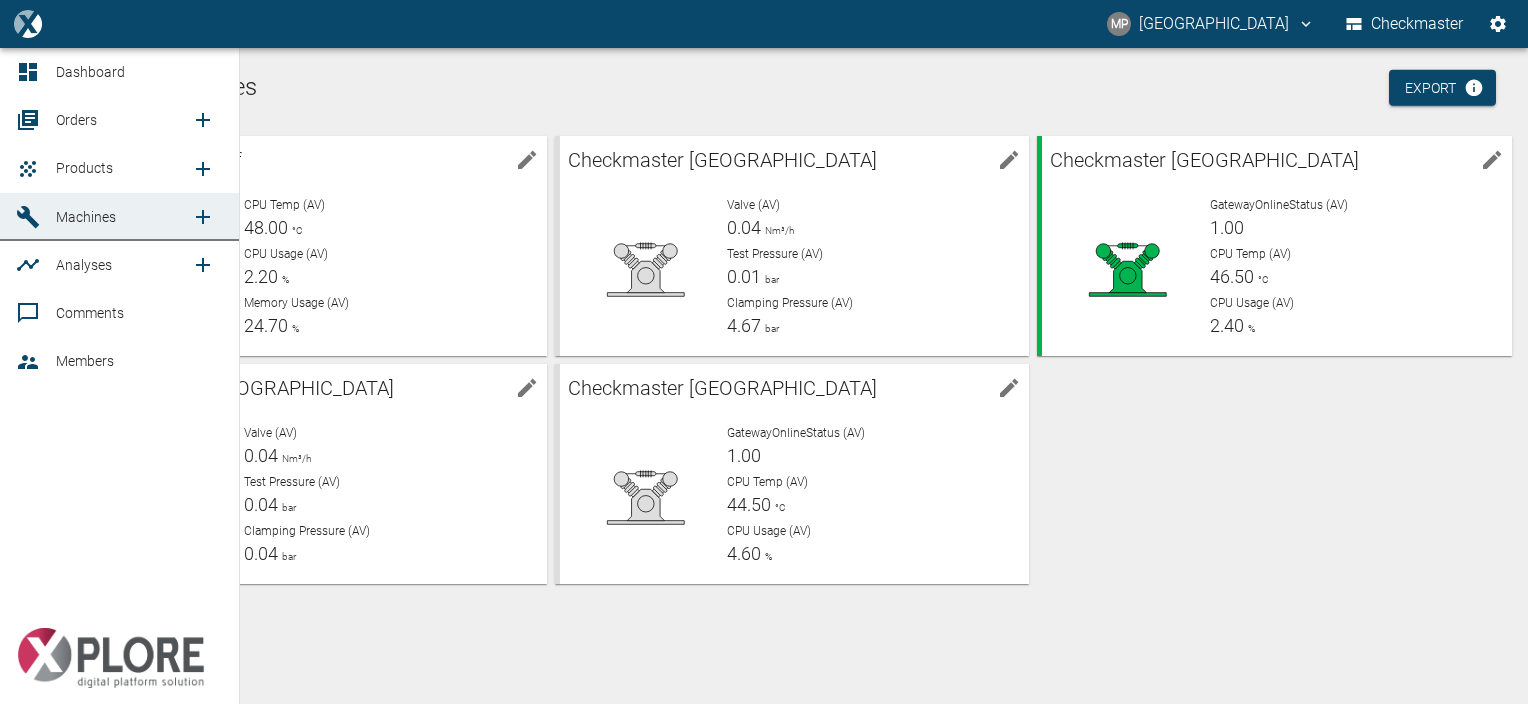 click 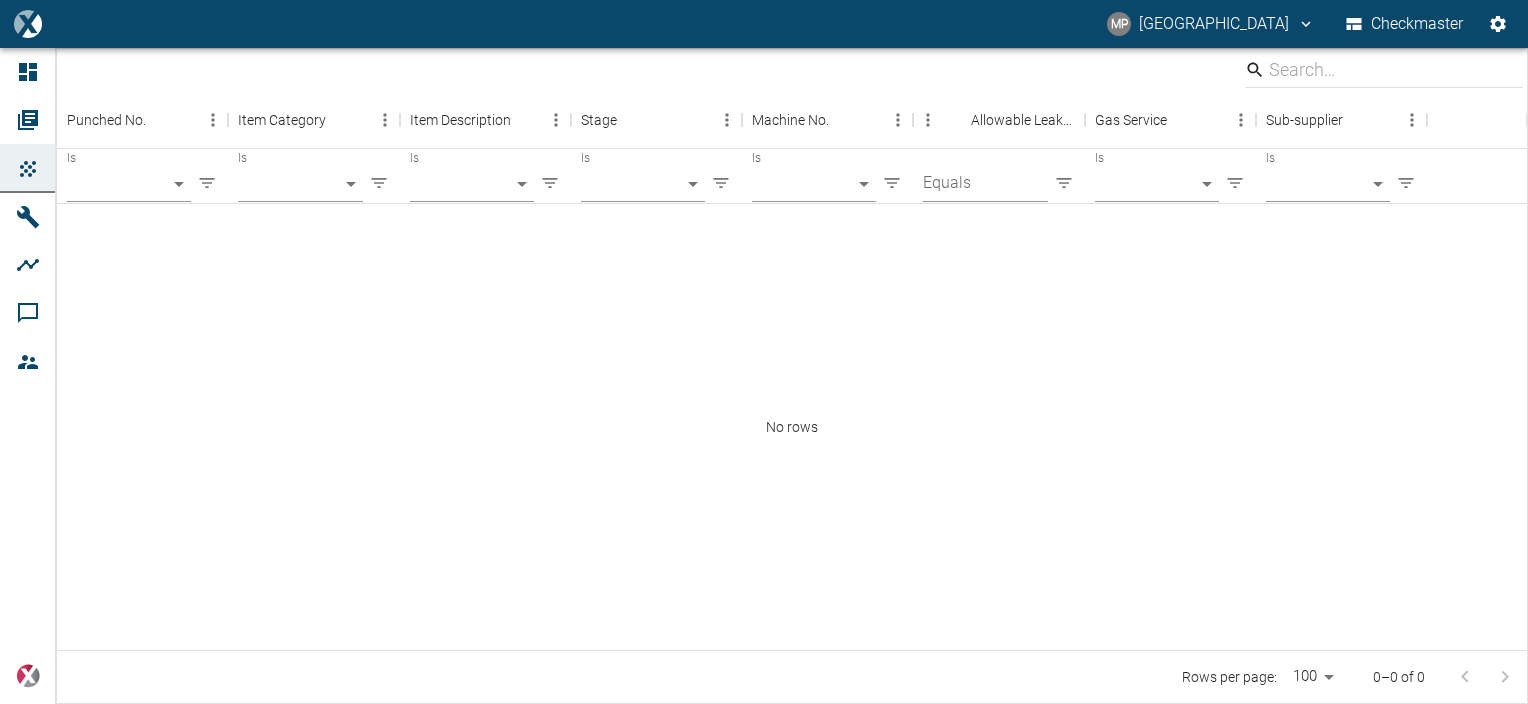 click on "No rows" at bounding box center (792, 427) 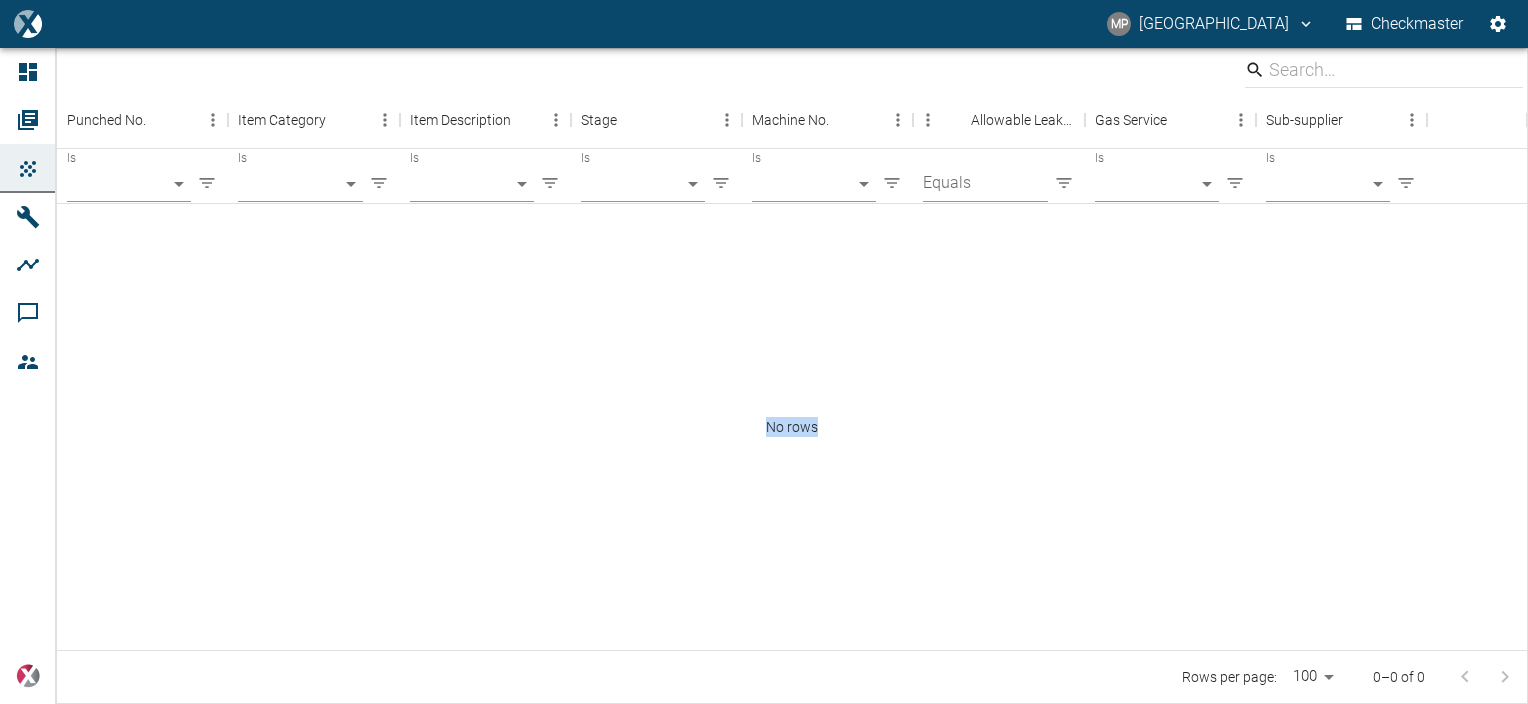 drag, startPoint x: 834, startPoint y: 432, endPoint x: 752, endPoint y: 423, distance: 82.492424 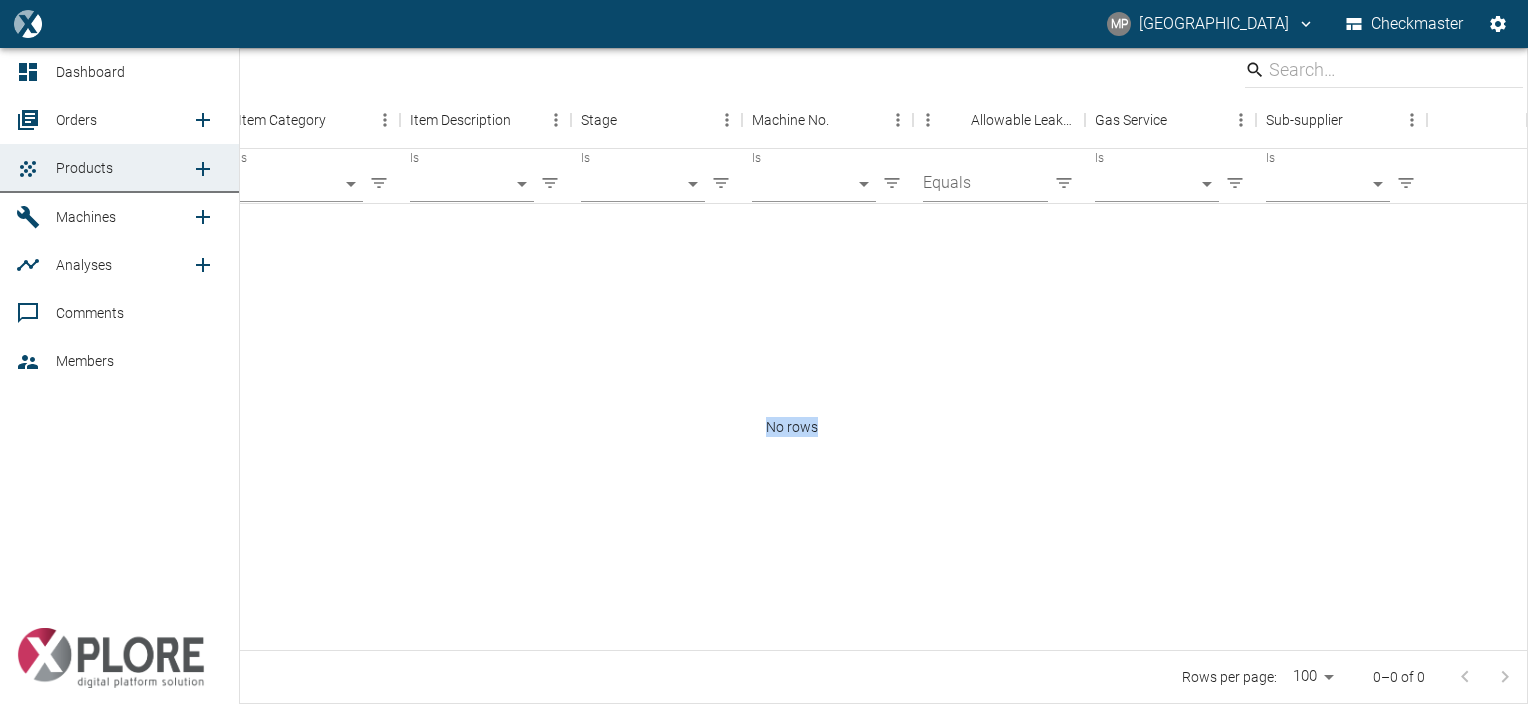 click on "Orders" at bounding box center [119, 120] 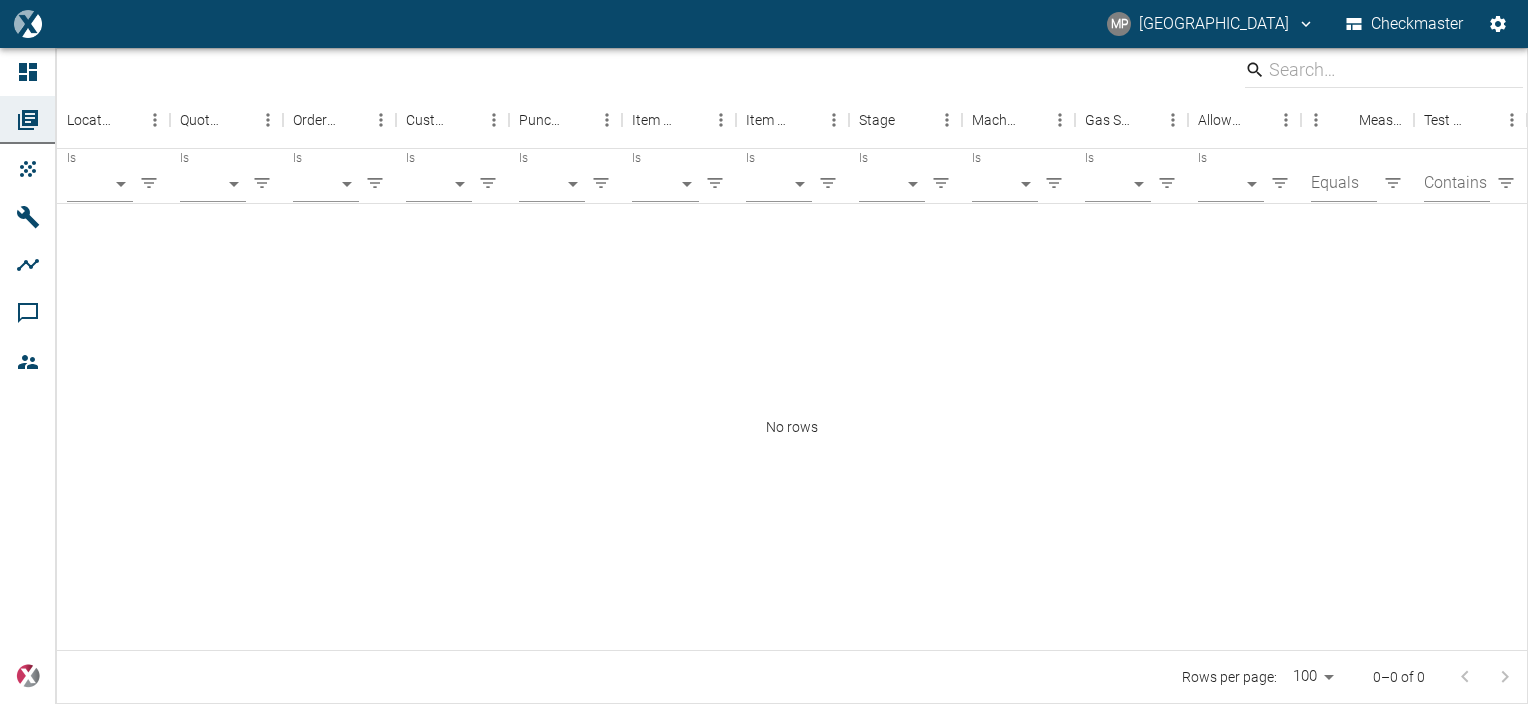click on "No rows" at bounding box center [792, 427] 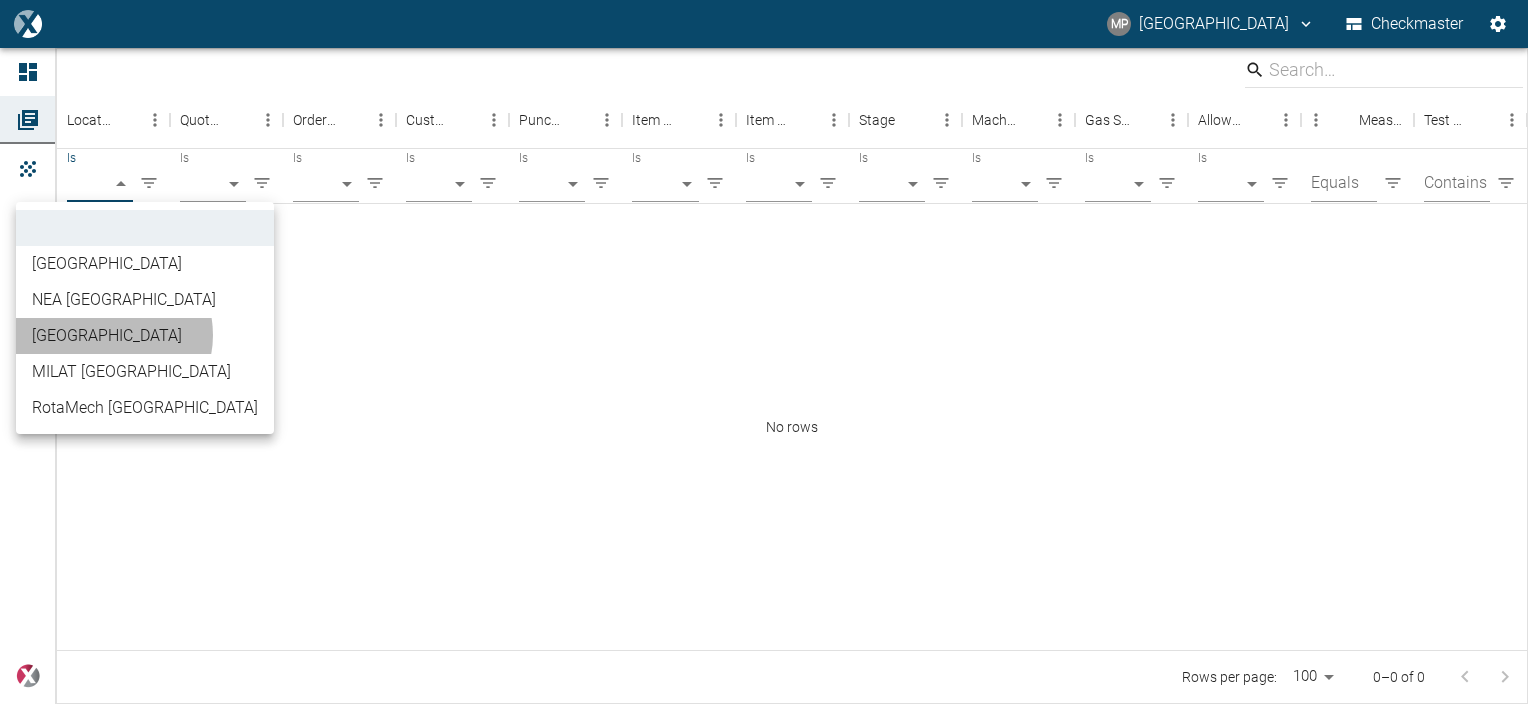 click on "[GEOGRAPHIC_DATA]" at bounding box center (145, 336) 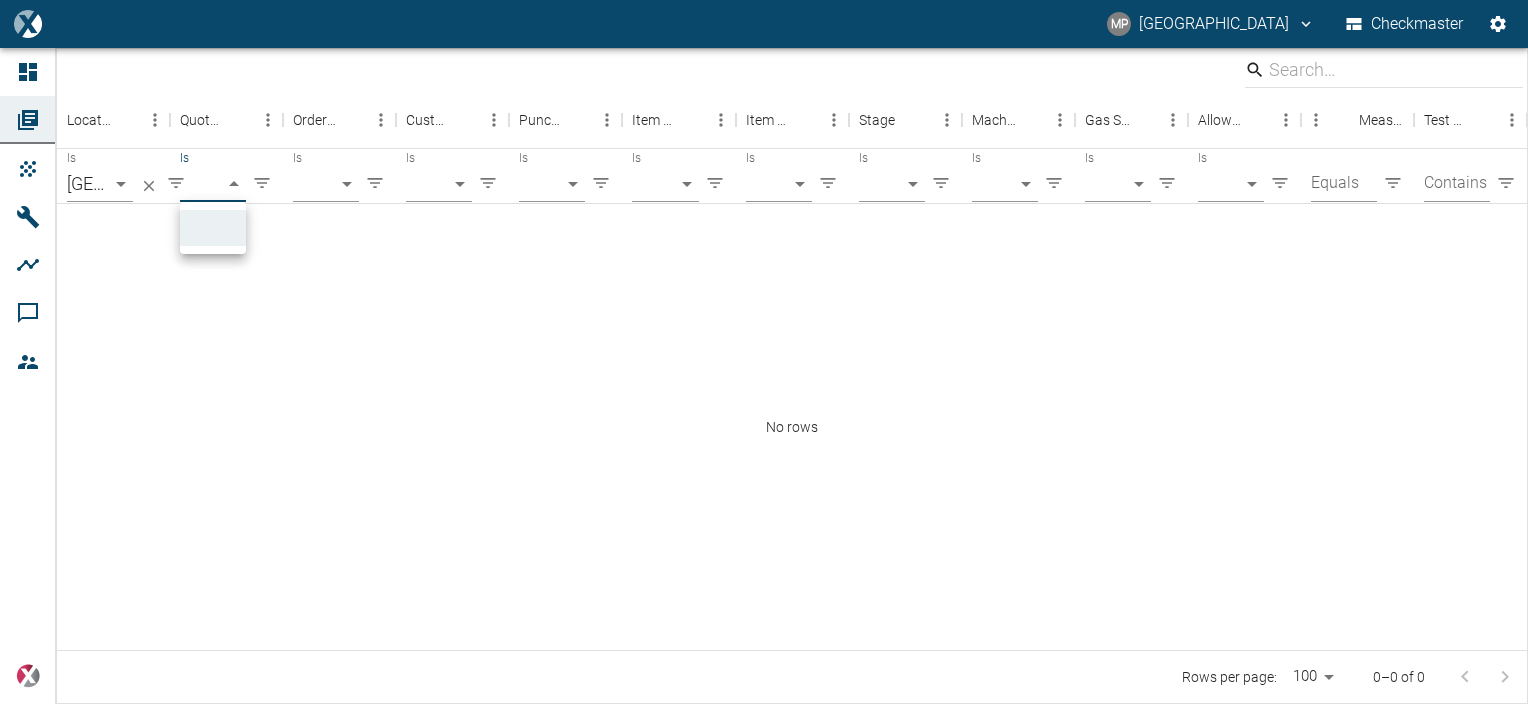 click on "MP Myeongwon Park Checkmaster Dashboard Orders Products Machines Analyses Comments Members powered by Location Quotation No Order Number Customer Punched No. Item Category Item Description Stage Machine No. Gas Service Allowable Leakage Measured Leakage Test Date Is [GEOGRAPHIC_DATA] b29a4c88-1d9f-4ac4-a77e-8a234513a4fb Is ​ Is ​ Is ​ Is ​ Is ​ Is ​ Is ​ Is ​ Is ​ Is ​ Equals Contains No rows Rows per page: 100 100 0–0 of 0" at bounding box center (764, 352) 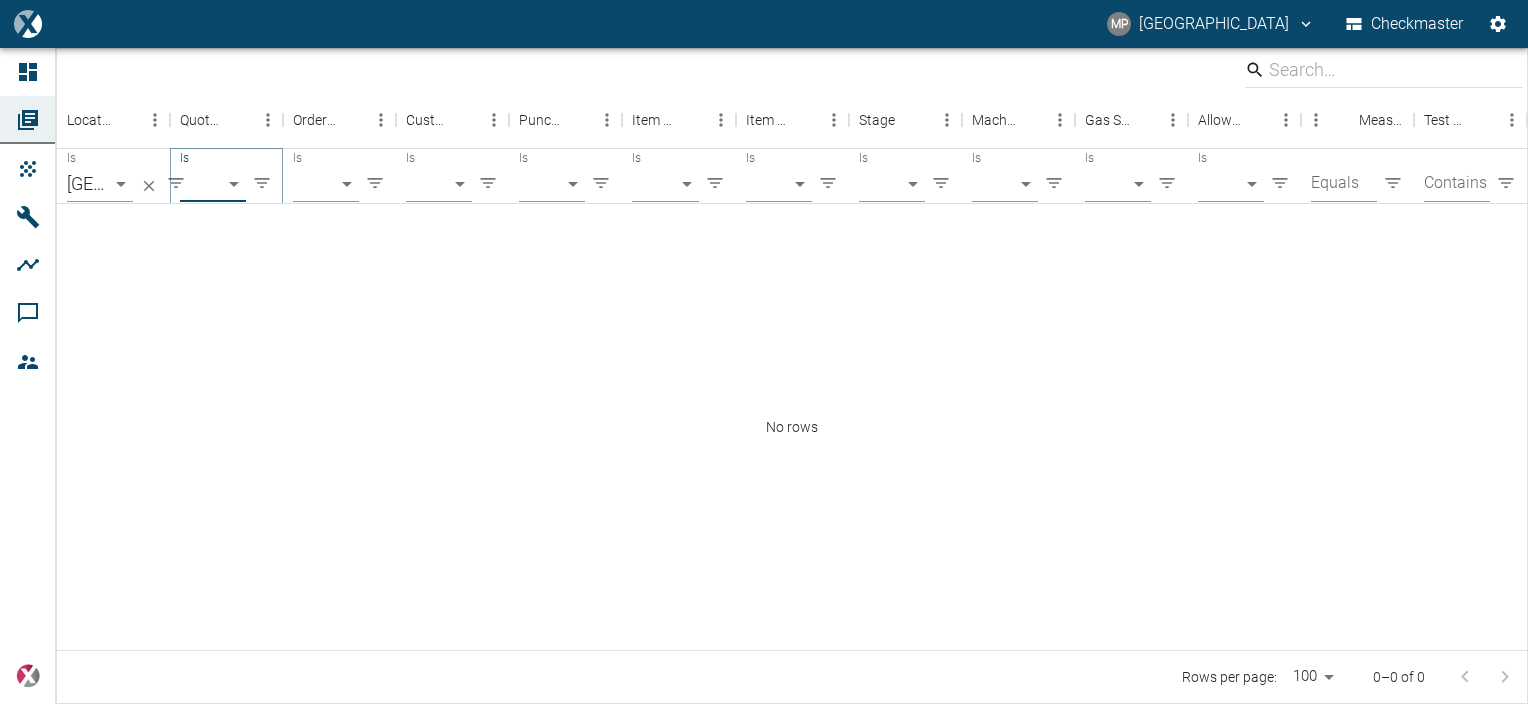 click 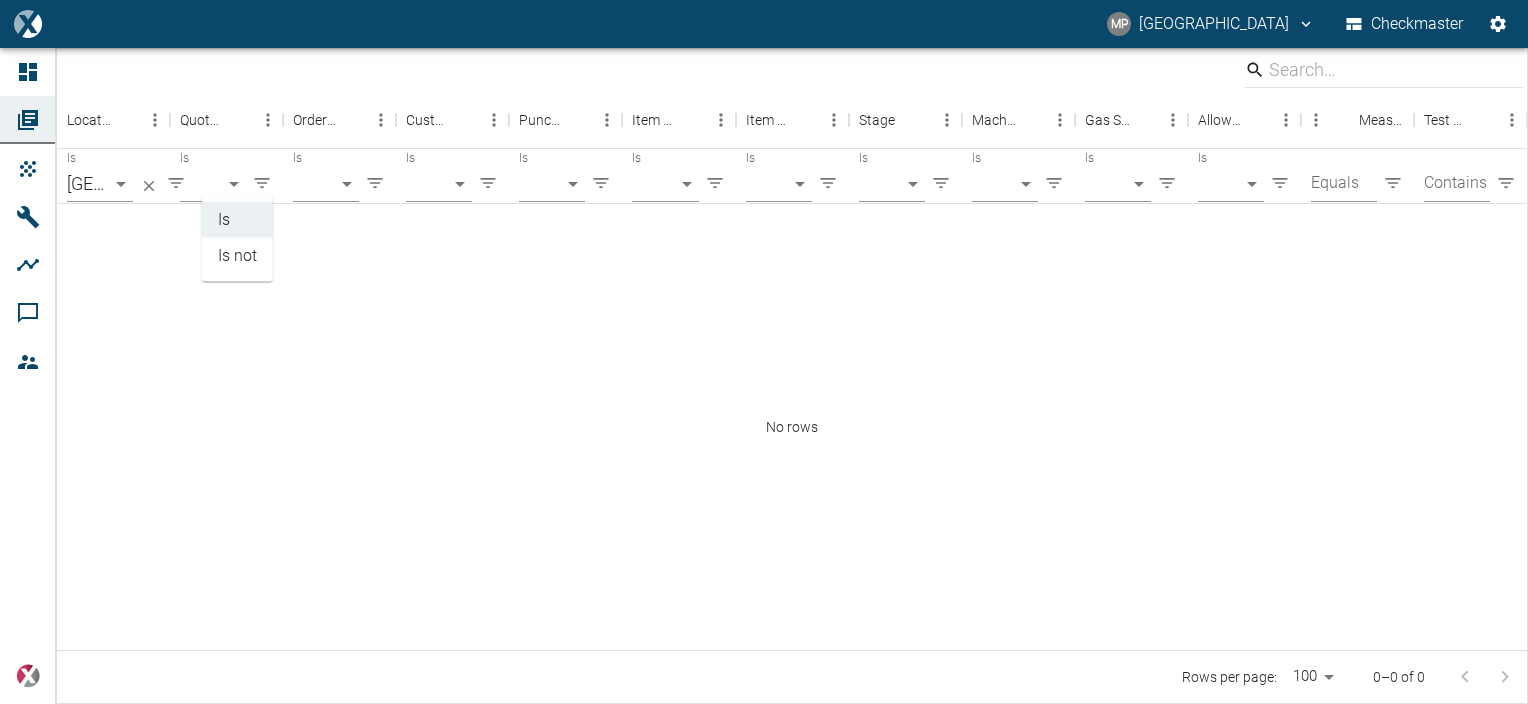 click on "MP Myeongwon Park Checkmaster Dashboard Orders Products Machines Analyses Comments Members powered by Location Quotation No Order Number Customer Punched No. Item Category Item Description Stage Machine No. Gas Service Allowable Leakage Measured Leakage Test Date Is [GEOGRAPHIC_DATA] b29a4c88-1d9f-4ac4-a77e-8a234513a4fb Is ​ Is ​ Is ​ Is ​ Is ​ Is ​ Is ​ Is ​ Is ​ Is ​ Equals Contains No rows Rows per page: 100 100 0–0 of 0 Is Is not" at bounding box center [764, 352] 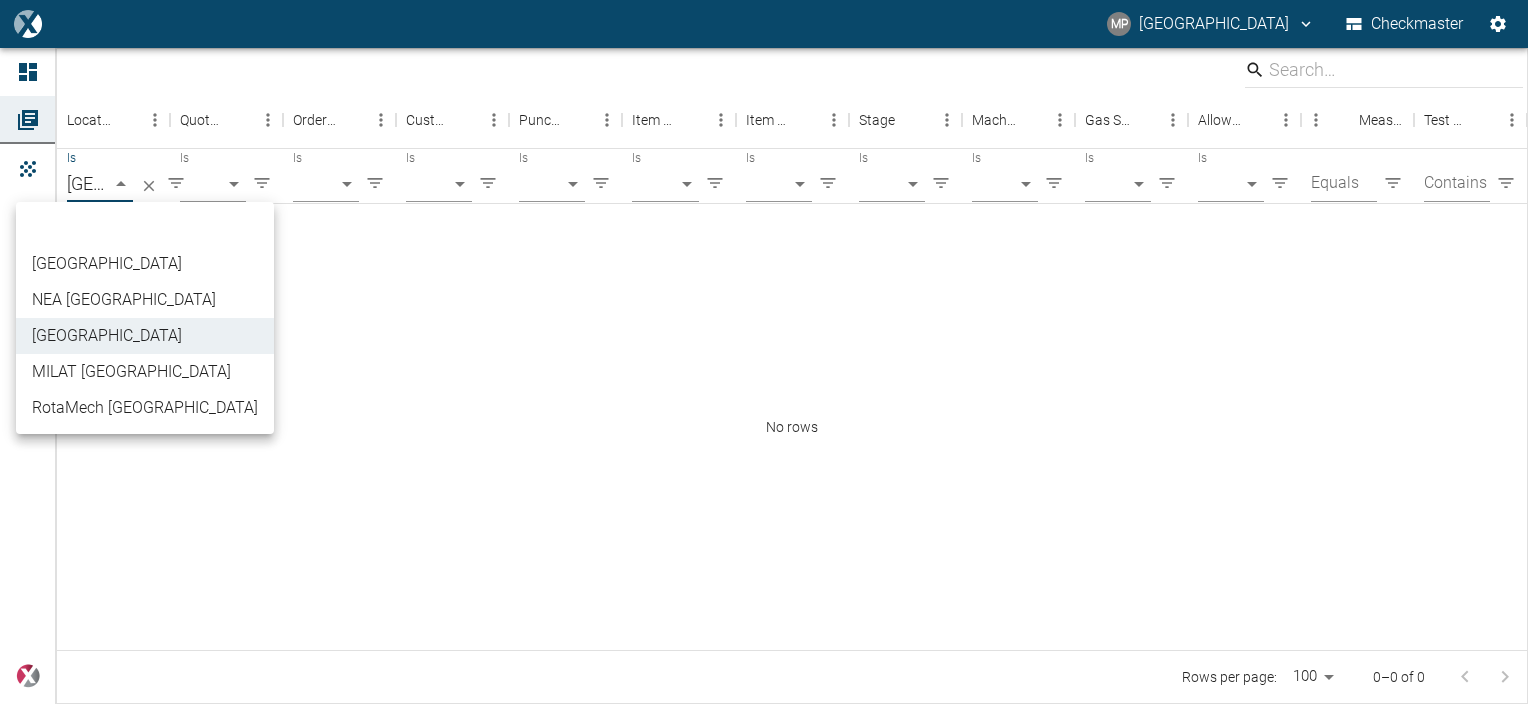 click at bounding box center (764, 352) 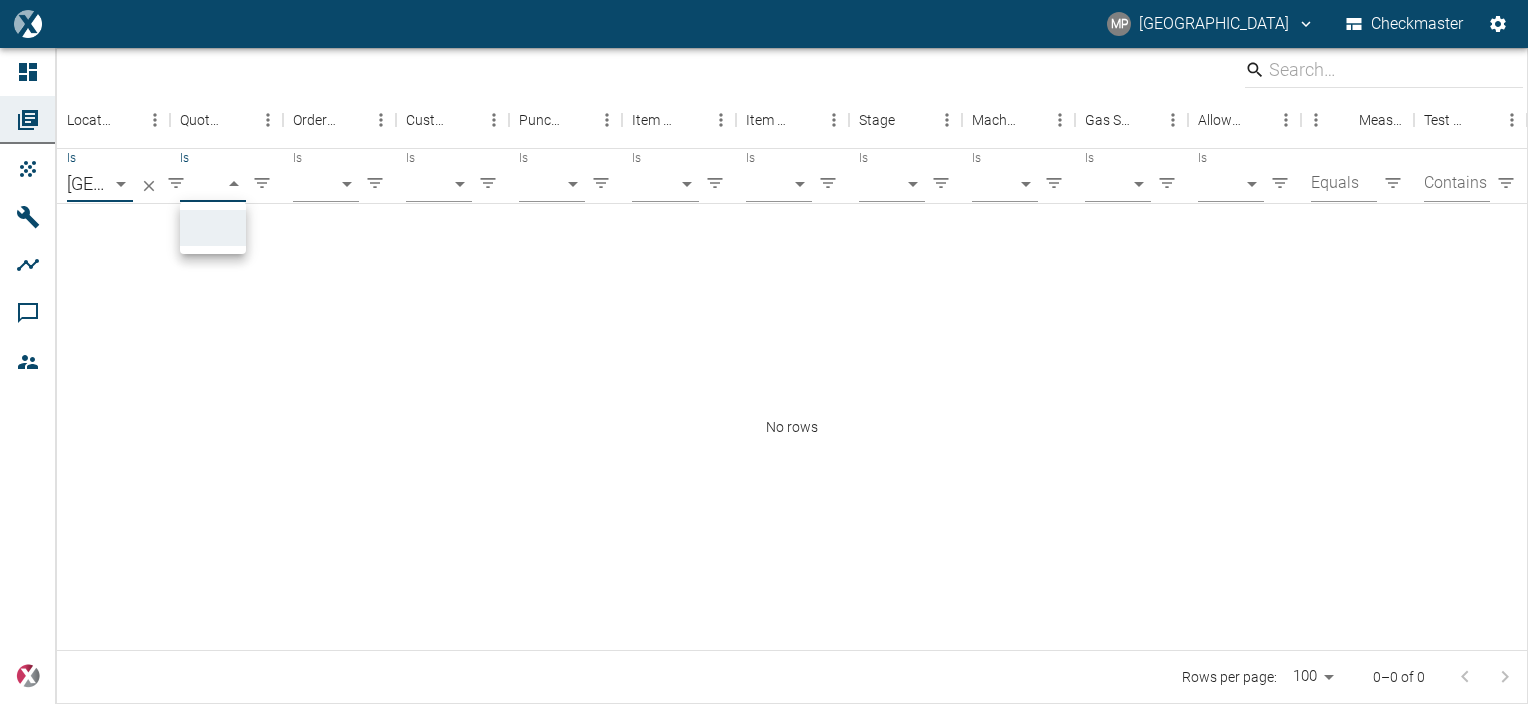 click on "MP Myeongwon Park Checkmaster Dashboard Orders Products Machines Analyses Comments Members powered by Location Quotation No Order Number Customer Punched No. Item Category Item Description Stage Machine No. Gas Service Allowable Leakage Measured Leakage Test Date Is [GEOGRAPHIC_DATA] b29a4c88-1d9f-4ac4-a77e-8a234513a4fb Is ​ Is ​ Is ​ Is ​ Is ​ Is ​ Is ​ Is ​ Is ​ Is ​ Equals Contains No rows Rows per page: 100 100 0–0 of 0" at bounding box center [764, 352] 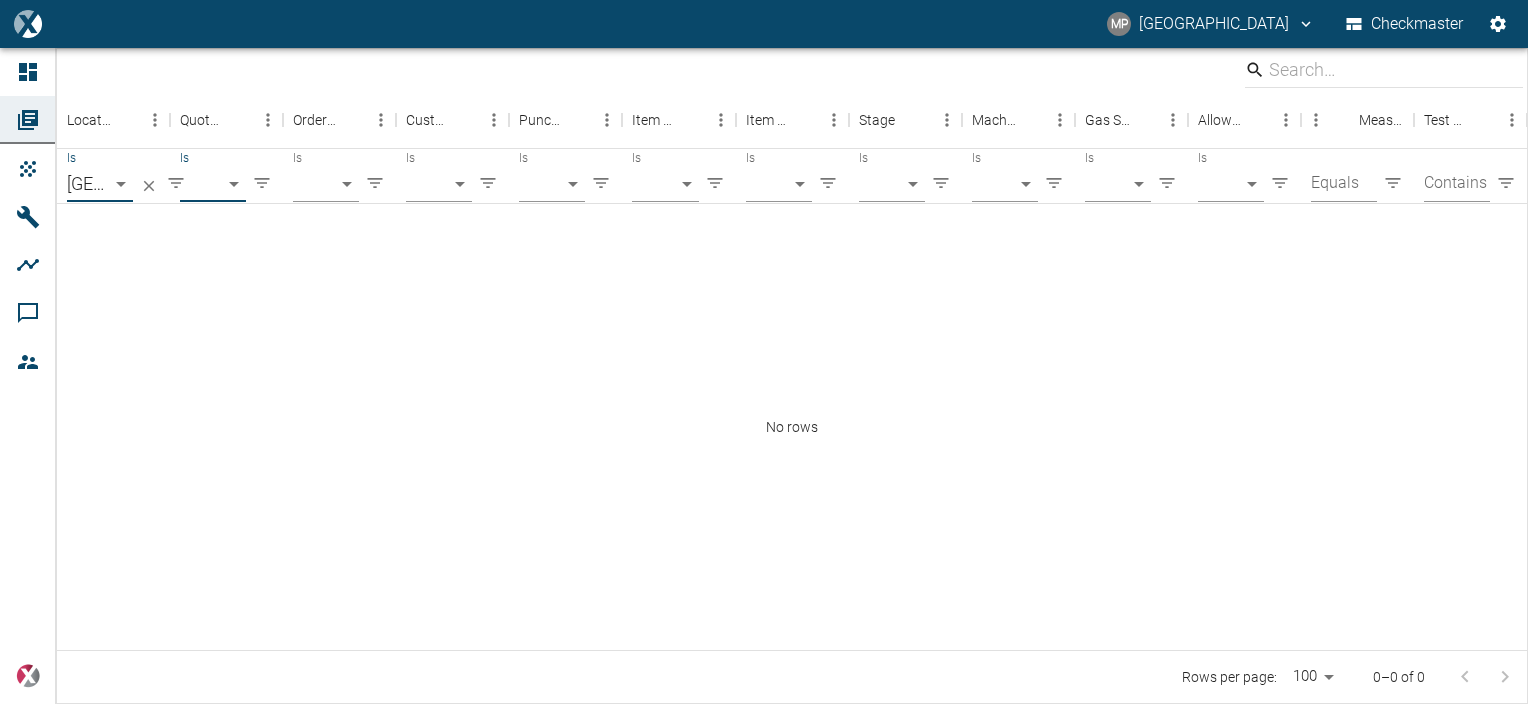 click on "MP Myeongwon Park Checkmaster Dashboard Orders Products Machines Analyses Comments Members powered by Location Quotation No Order Number Customer Punched No. Item Category Item Description Stage Machine No. Gas Service Allowable Leakage Measured Leakage Test Date Is [GEOGRAPHIC_DATA] b29a4c88-1d9f-4ac4-a77e-8a234513a4fb Is ​ Is ​ Is ​ Is ​ Is ​ Is ​ Is ​ Is ​ Is ​ Is ​ Equals Contains No rows Rows per page: 100 100 0–0 of 0" at bounding box center [764, 352] 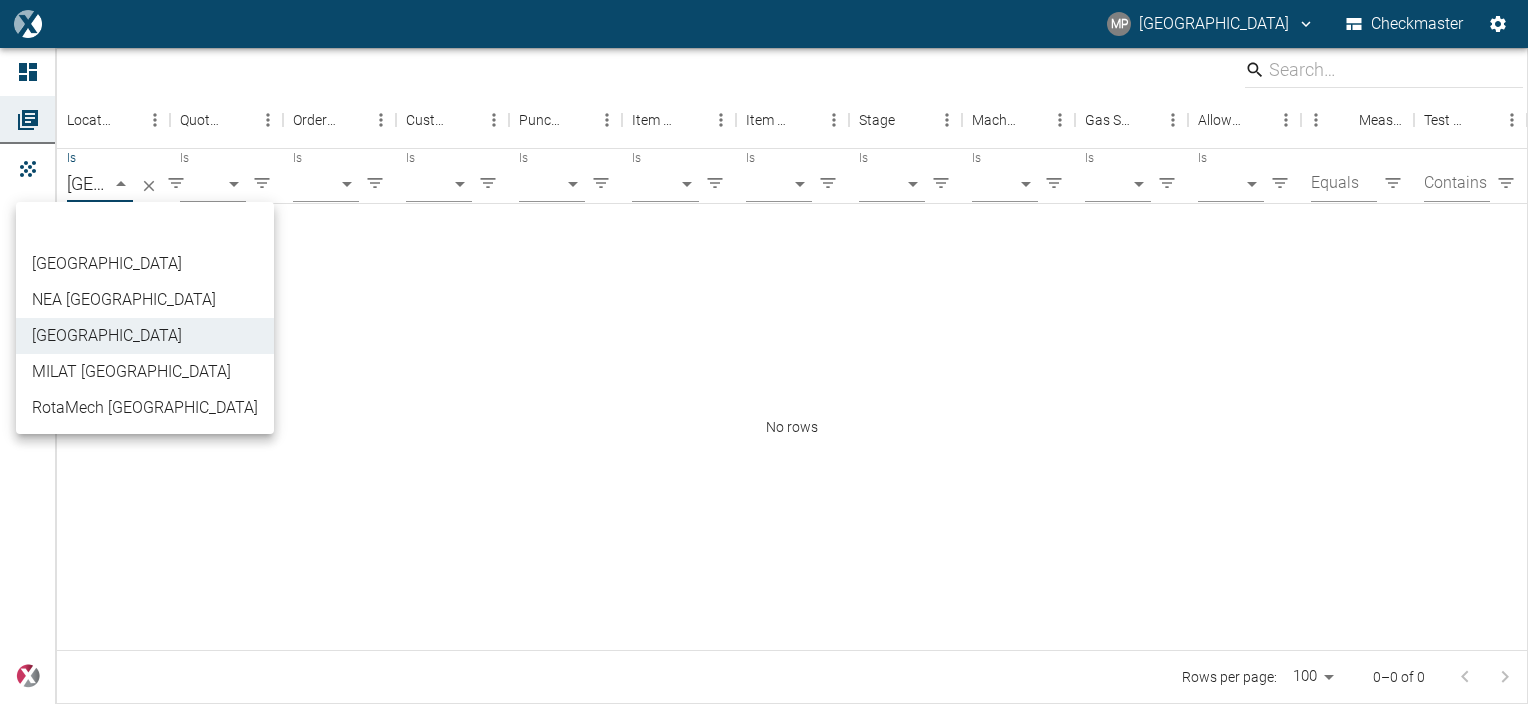 click on "[GEOGRAPHIC_DATA]" at bounding box center (145, 264) 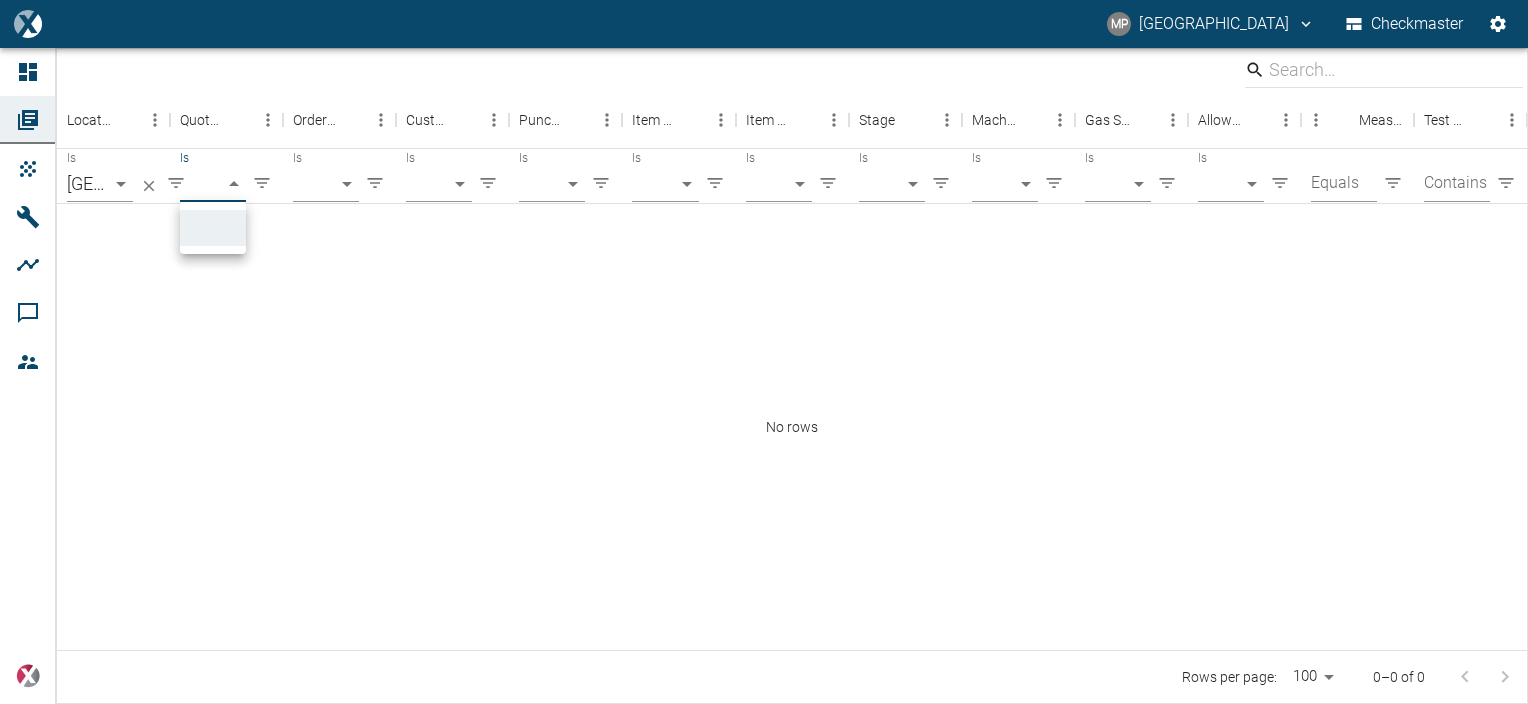 click on "MP Myeongwon Park Checkmaster Dashboard Orders Products Machines Analyses Comments Members powered by Location Quotation No Order Number Customer Punched No. Item Category Item Description Stage Machine No. Gas Service Allowable Leakage Measured Leakage Test Date Is [GEOGRAPHIC_DATA] b3608371-b86c-4ea3-bb55-b254703e7039 Is ​ Is ​ Is ​ Is ​ Is ​ Is ​ Is ​ Is ​ Is ​ Is ​ Equals Contains No rows Rows per page: 100 100 0–0 of 0" at bounding box center (764, 352) 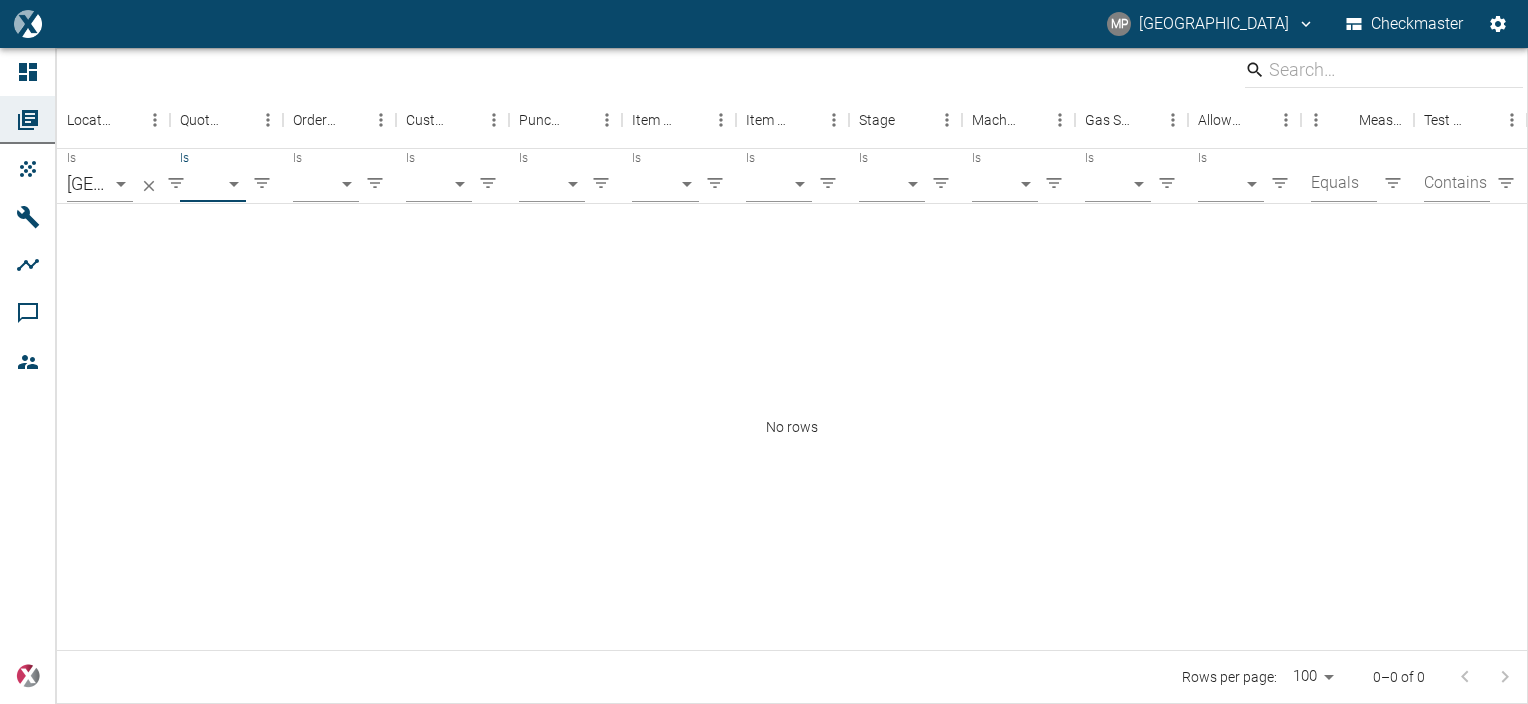 click on "MP Myeongwon Park Checkmaster Dashboard Orders Products Machines Analyses Comments Members powered by Location Quotation No Order Number Customer Punched No. Item Category Item Description Stage Machine No. Gas Service Allowable Leakage Measured Leakage Test Date Is [GEOGRAPHIC_DATA] b3608371-b86c-4ea3-bb55-b254703e7039 Is ​ Is ​ Is ​ Is ​ Is ​ Is ​ Is ​ Is ​ Is ​ Is ​ Equals Contains No rows Rows per page: 100 100 0–0 of 0" at bounding box center (764, 352) 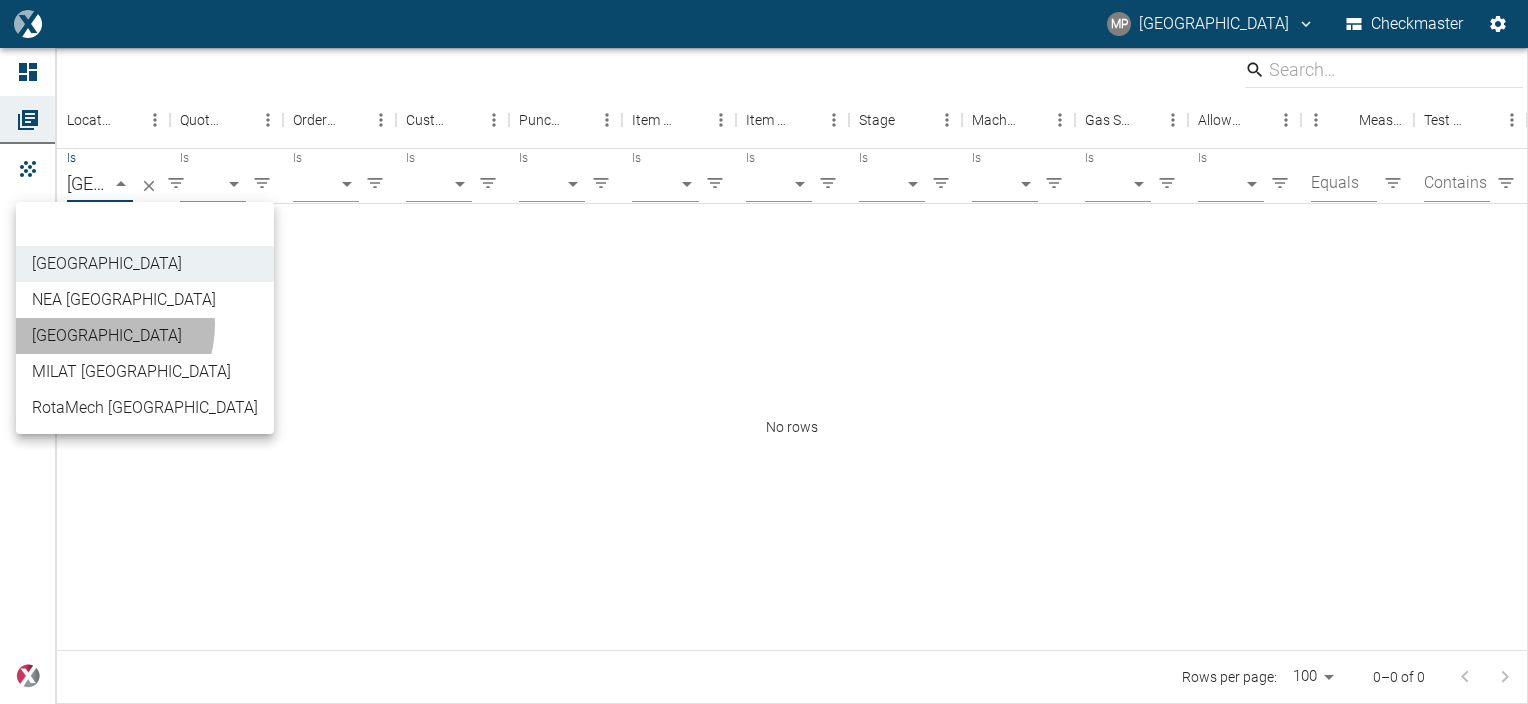 click on "[GEOGRAPHIC_DATA]" at bounding box center (145, 336) 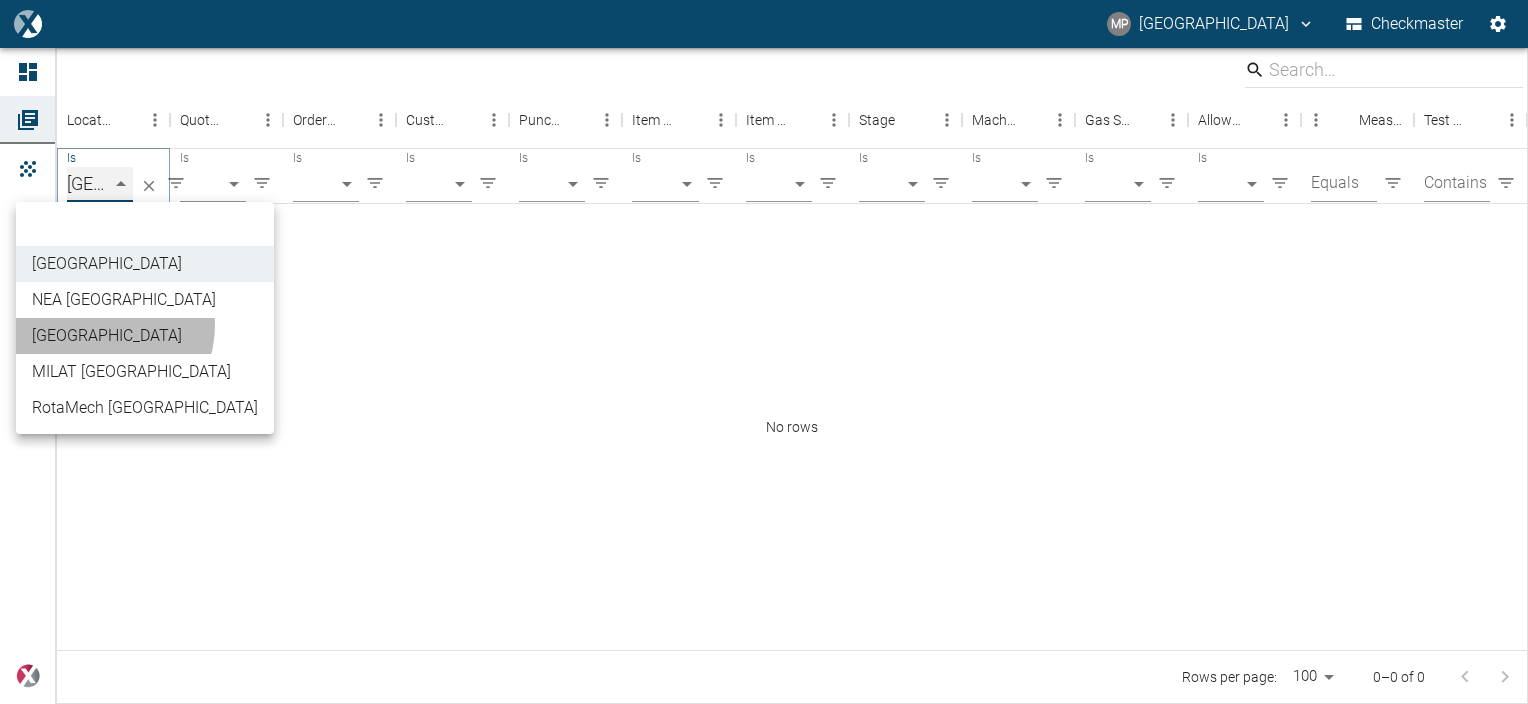type on "b29a4c88-1d9f-4ac4-a77e-8a234513a4fb" 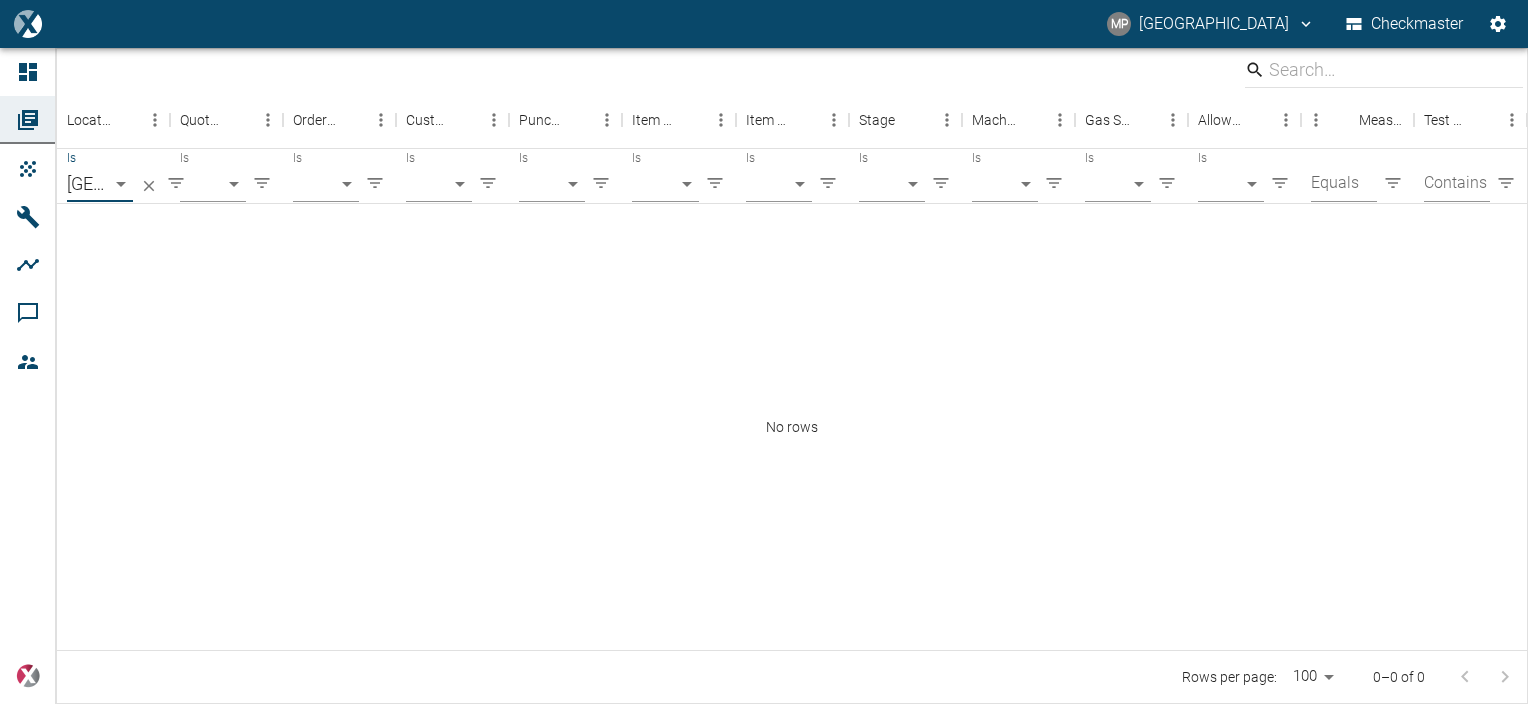 drag, startPoint x: 118, startPoint y: 295, endPoint x: 68, endPoint y: 232, distance: 80.43009 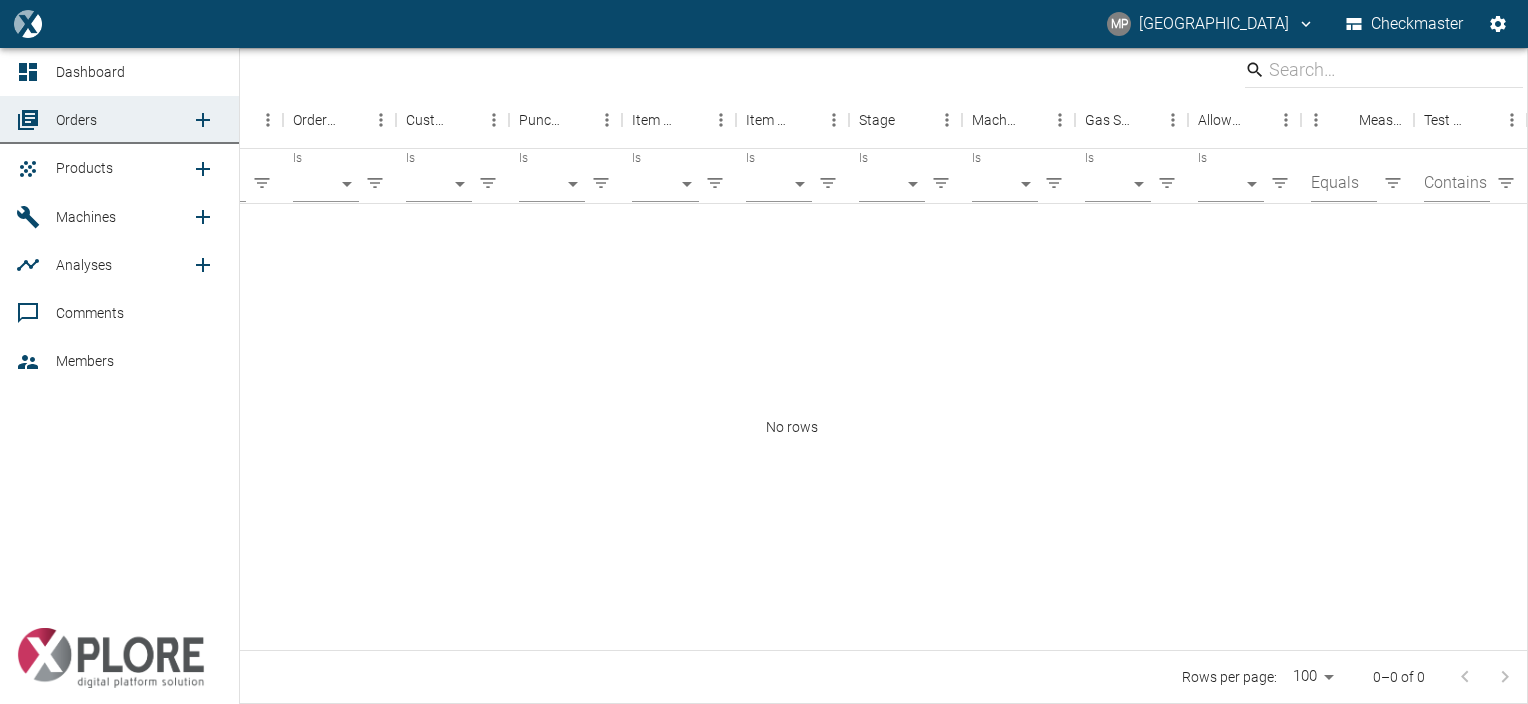 click on "Products" at bounding box center [119, 168] 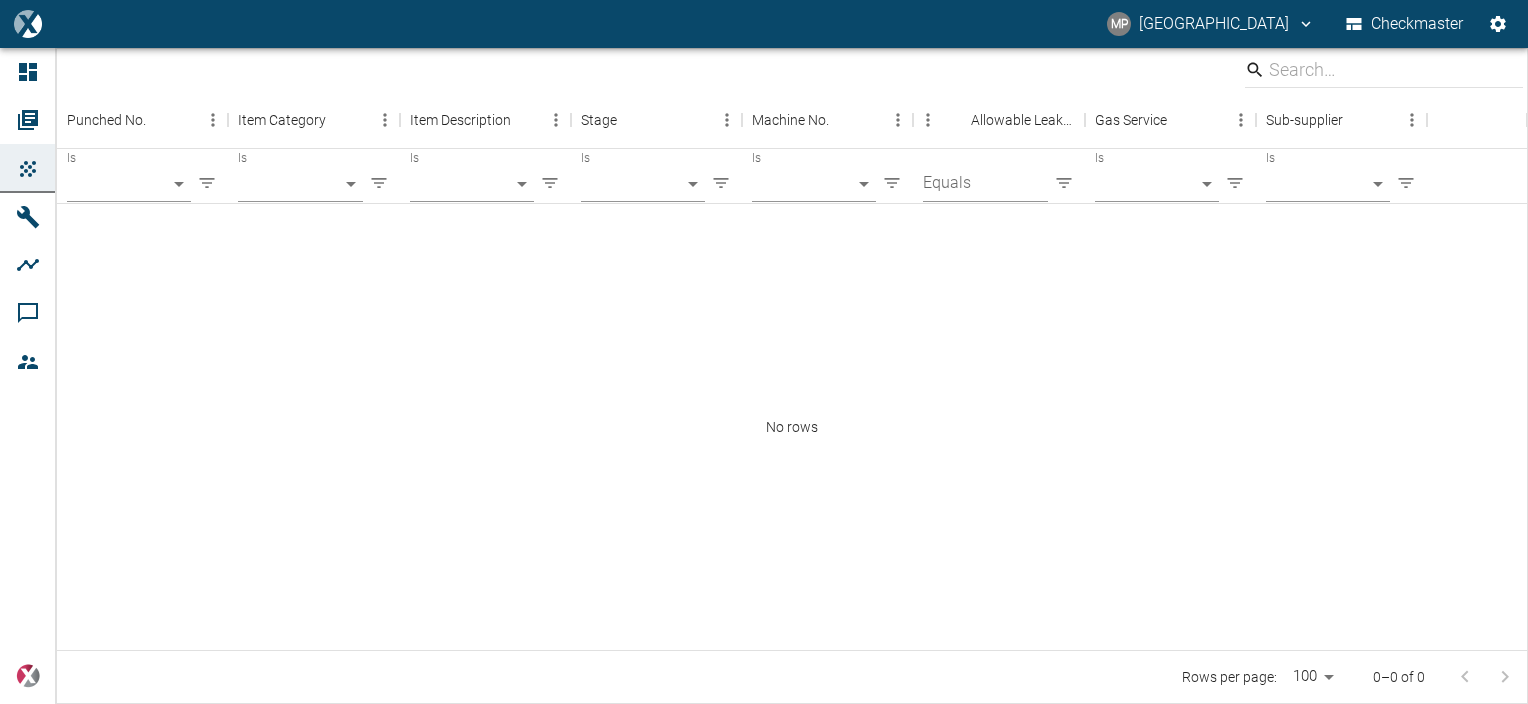 drag, startPoint x: 818, startPoint y: 490, endPoint x: 652, endPoint y: 435, distance: 174.87424 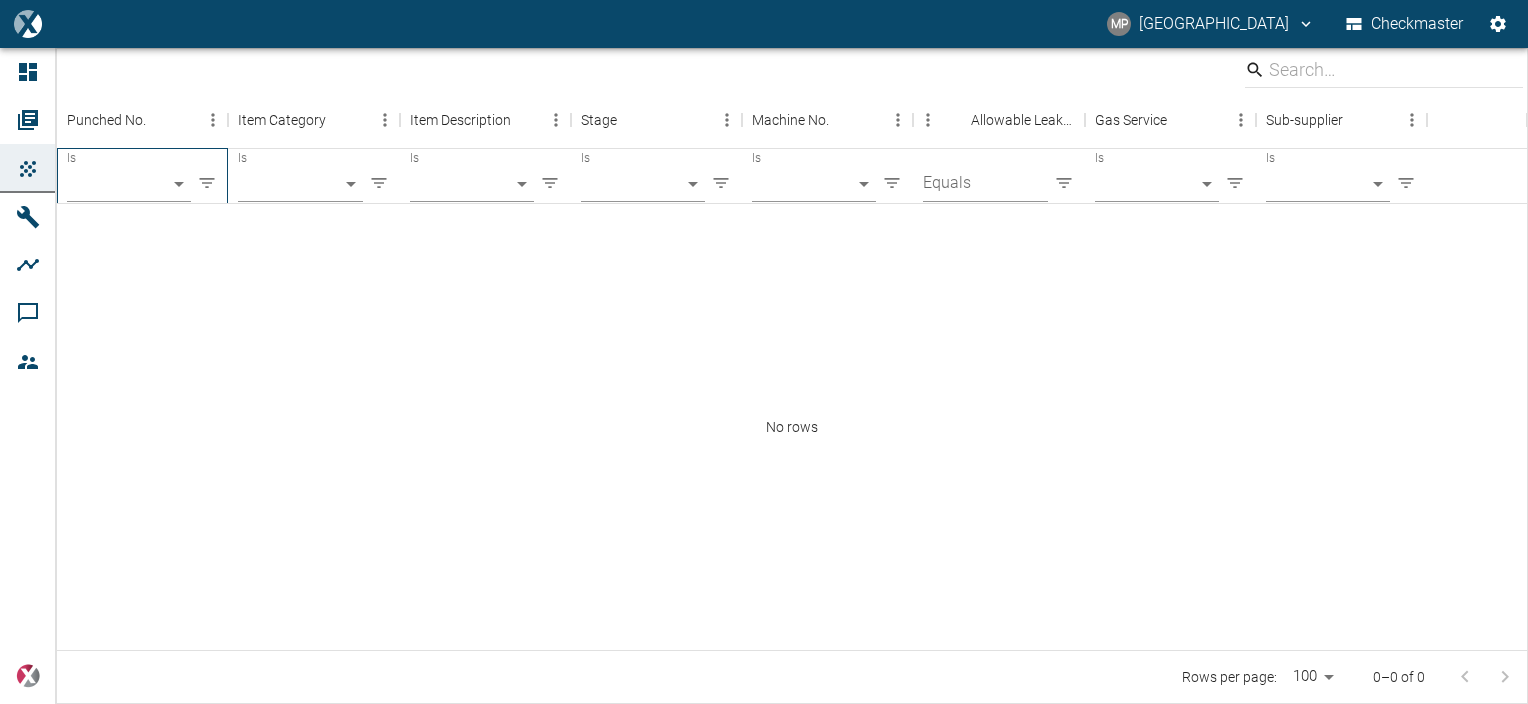 click on "Is ​" at bounding box center [129, 176] 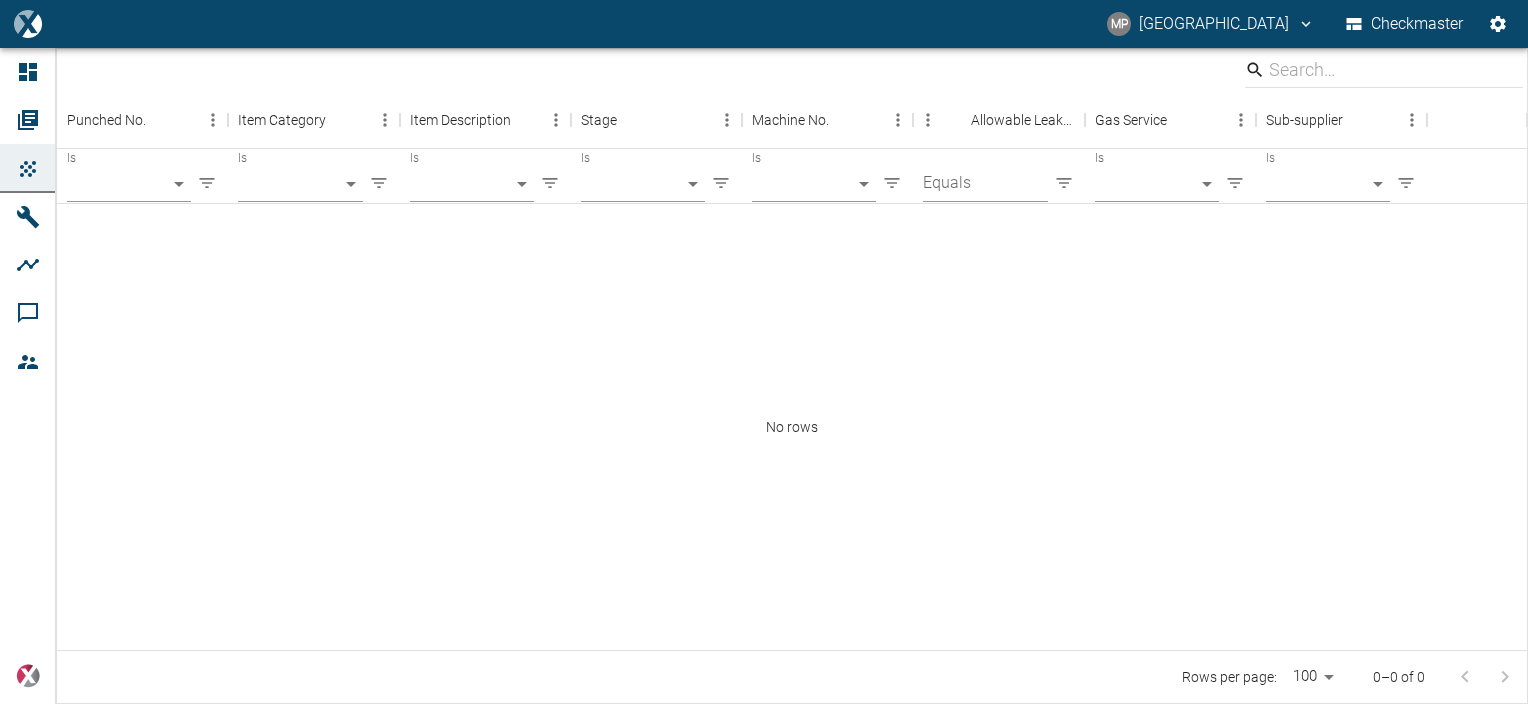 click on "MP Myeongwon Park Checkmaster Dashboard Orders Products Machines Analyses Comments Members powered by Punched No. Item Category Item Description Stage Machine No. Allowable Leakage Gas Service Sub-supplier Is ​ Is ​ Is ​ Is ​ Is ​ Equals Is ​ Is ​ No rows Rows per page: 100 100 0–0 of 0" at bounding box center (764, 352) 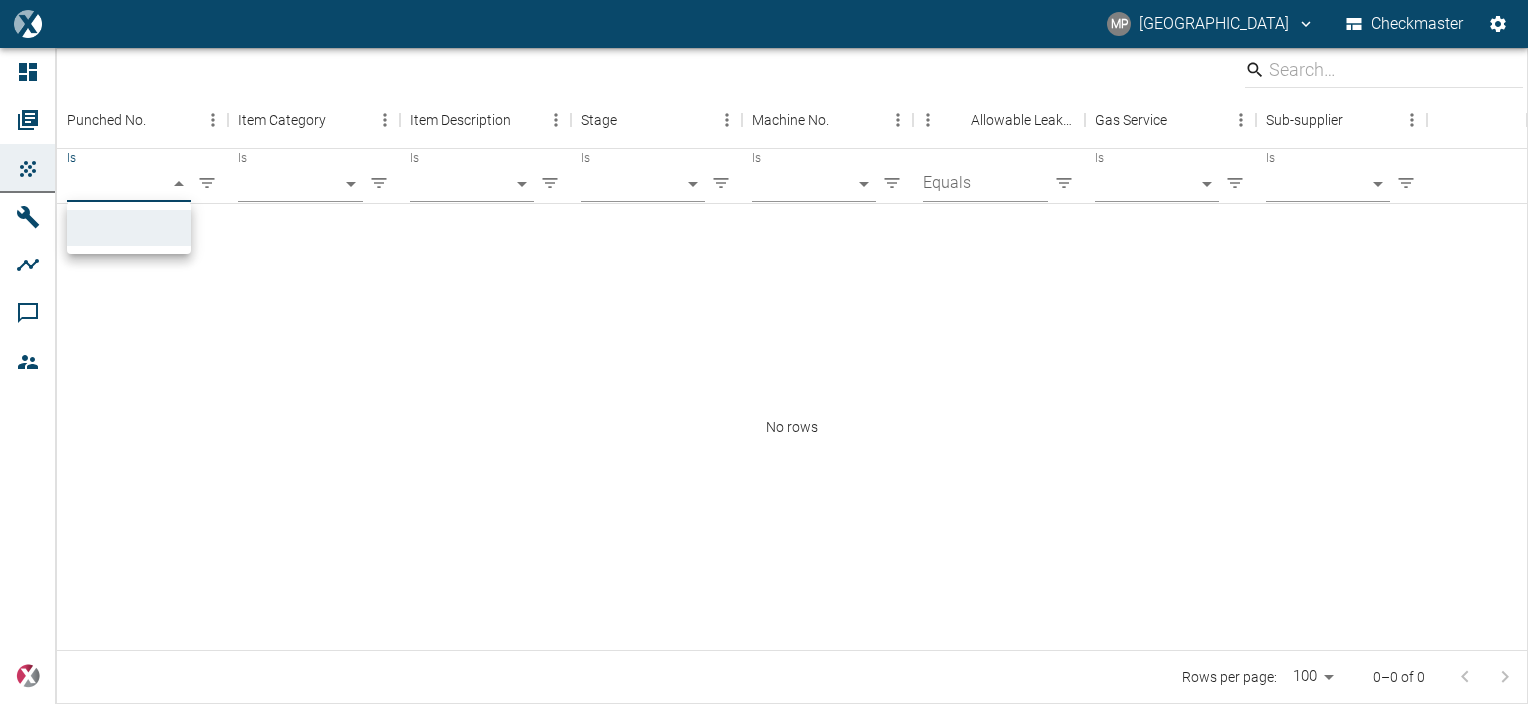 click at bounding box center [764, 352] 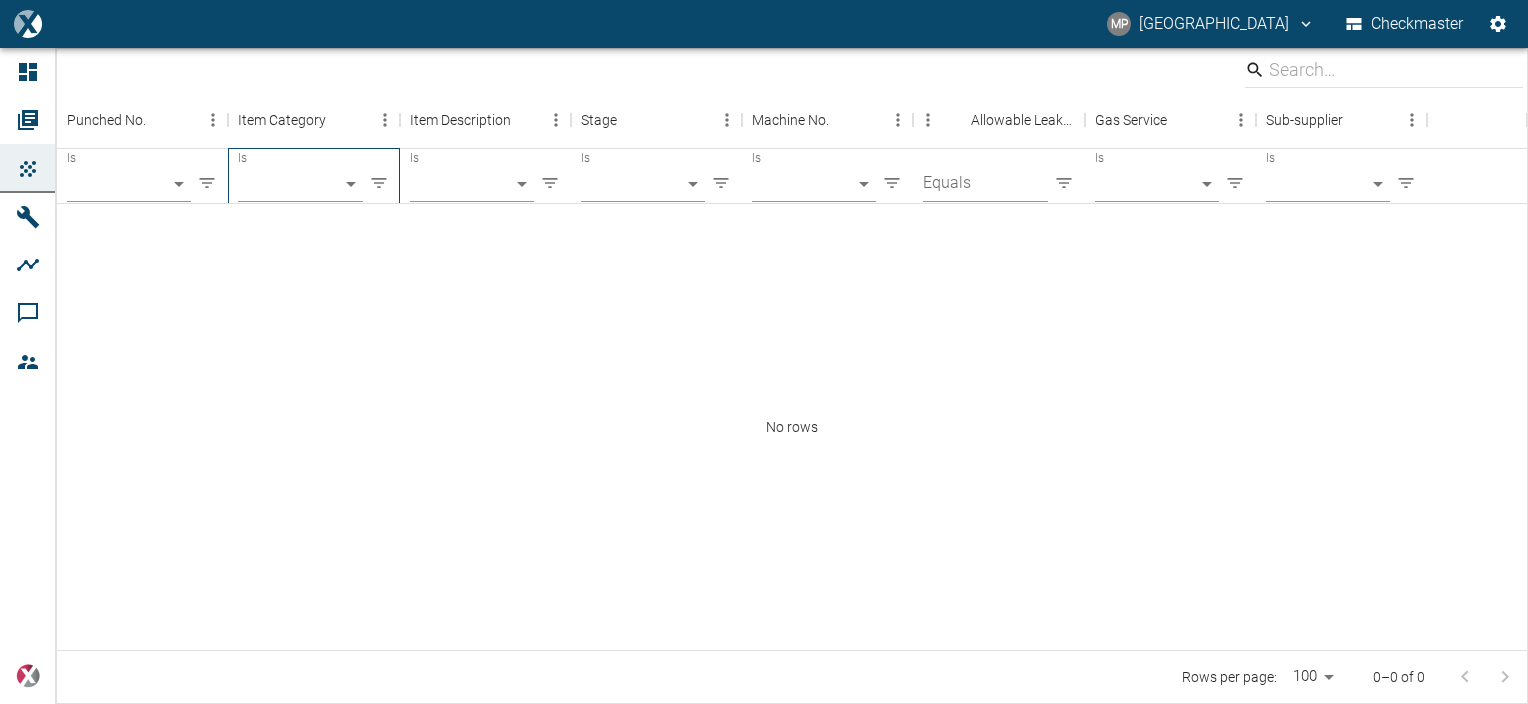 click on "Is ​" at bounding box center (313, 176) 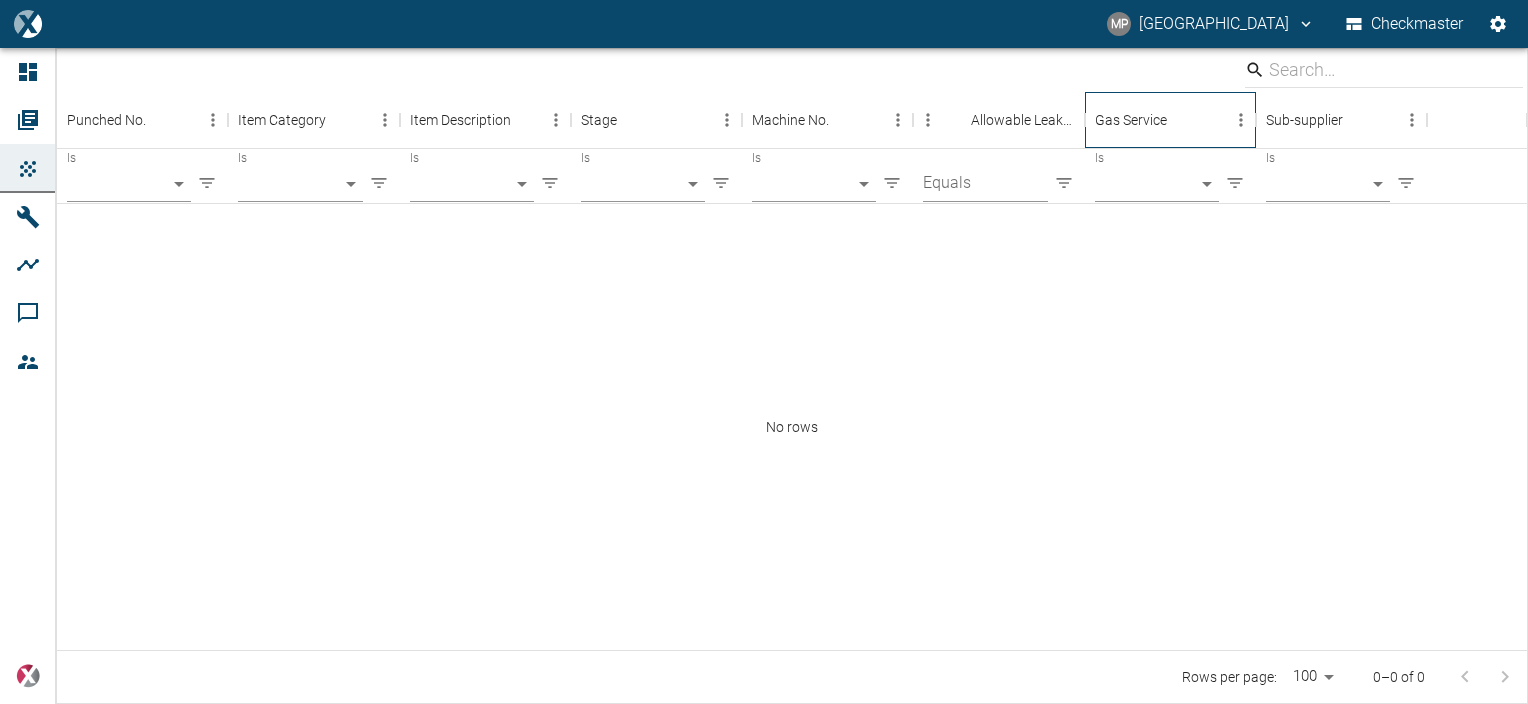 click on "Gas Service" at bounding box center [1131, 120] 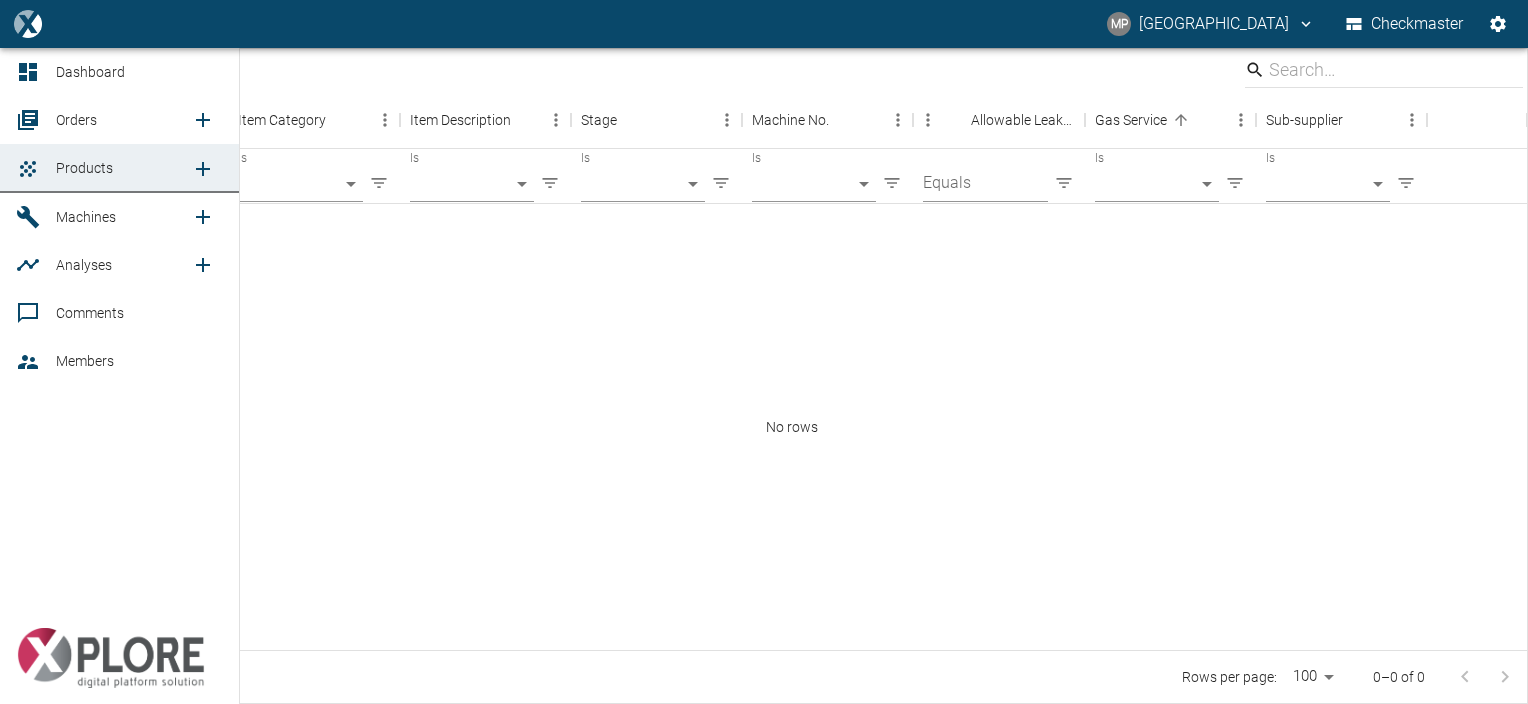 click 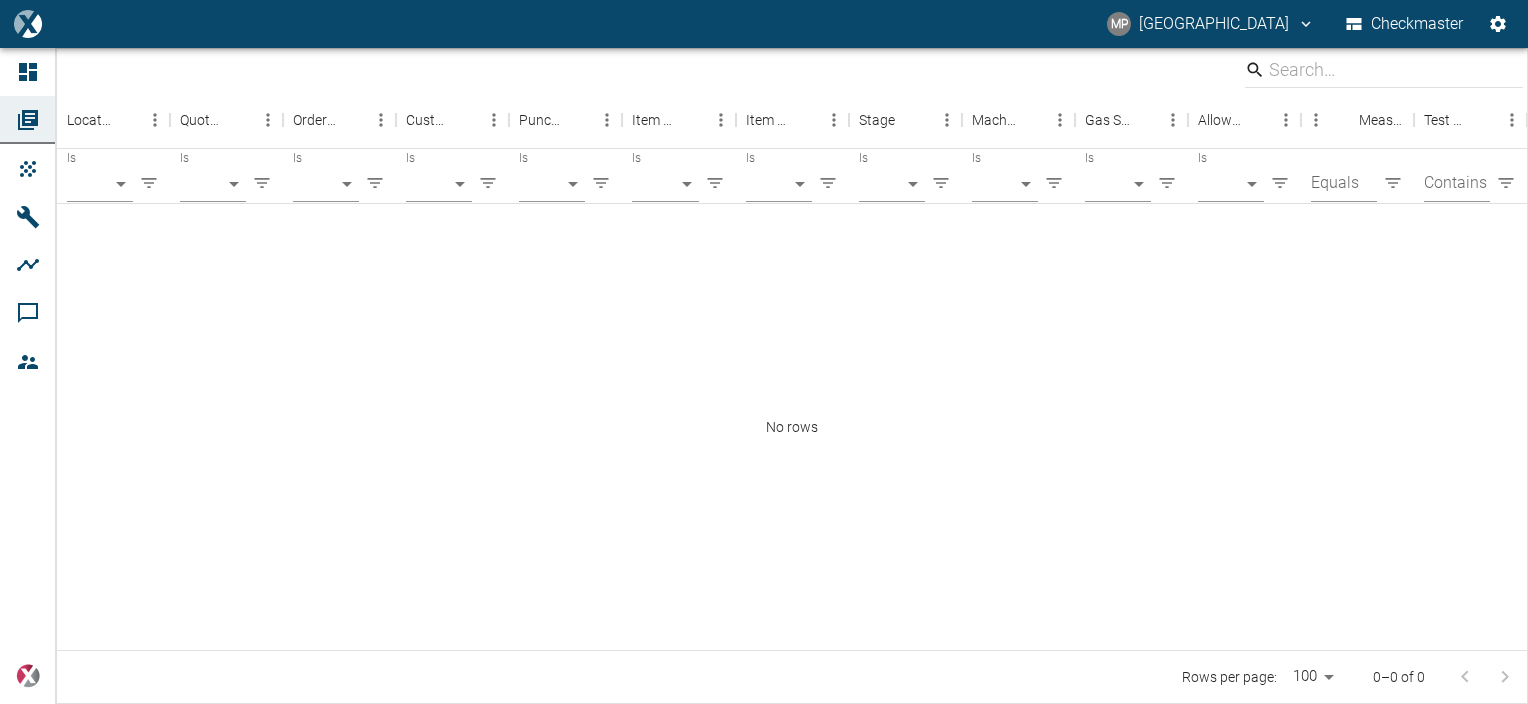 click on "MP Myeongwon Park Checkmaster" at bounding box center (764, 24) 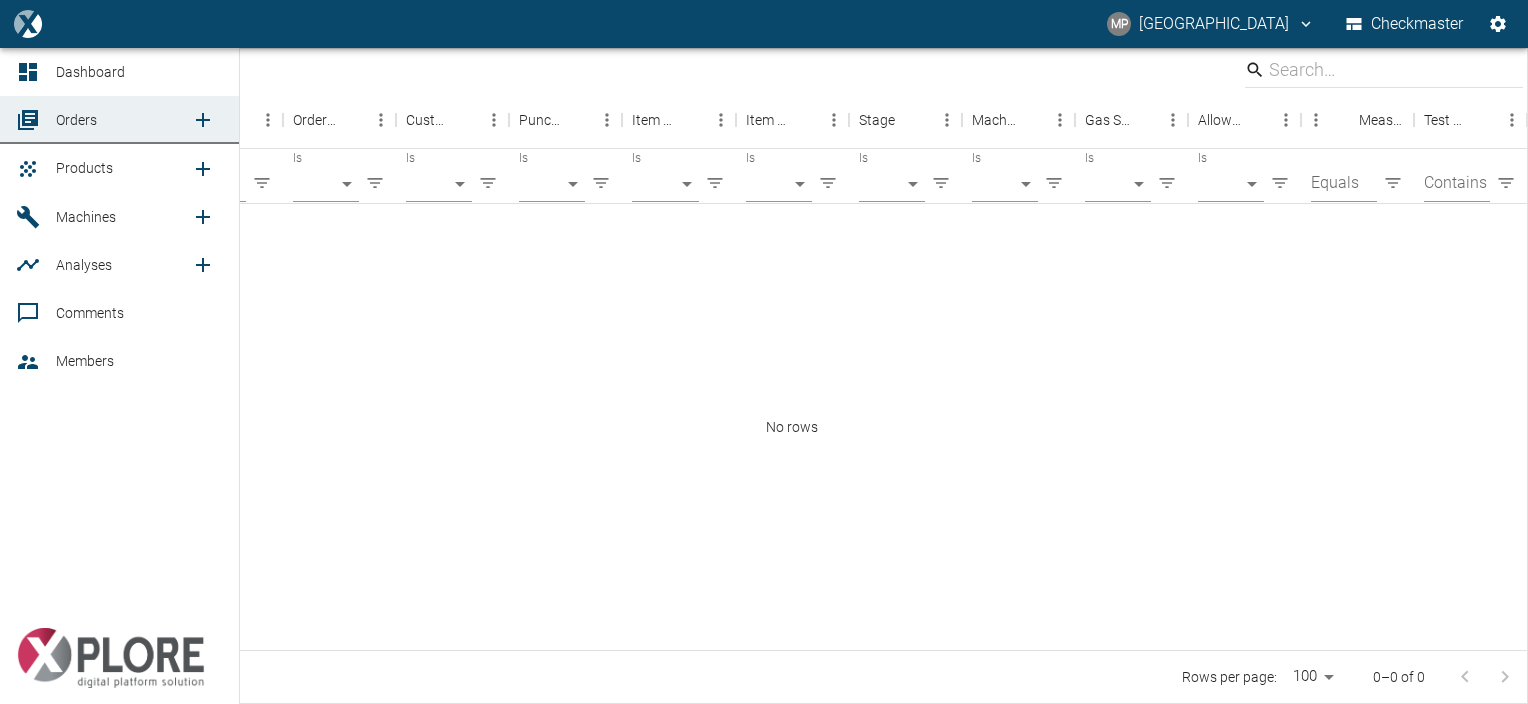 click 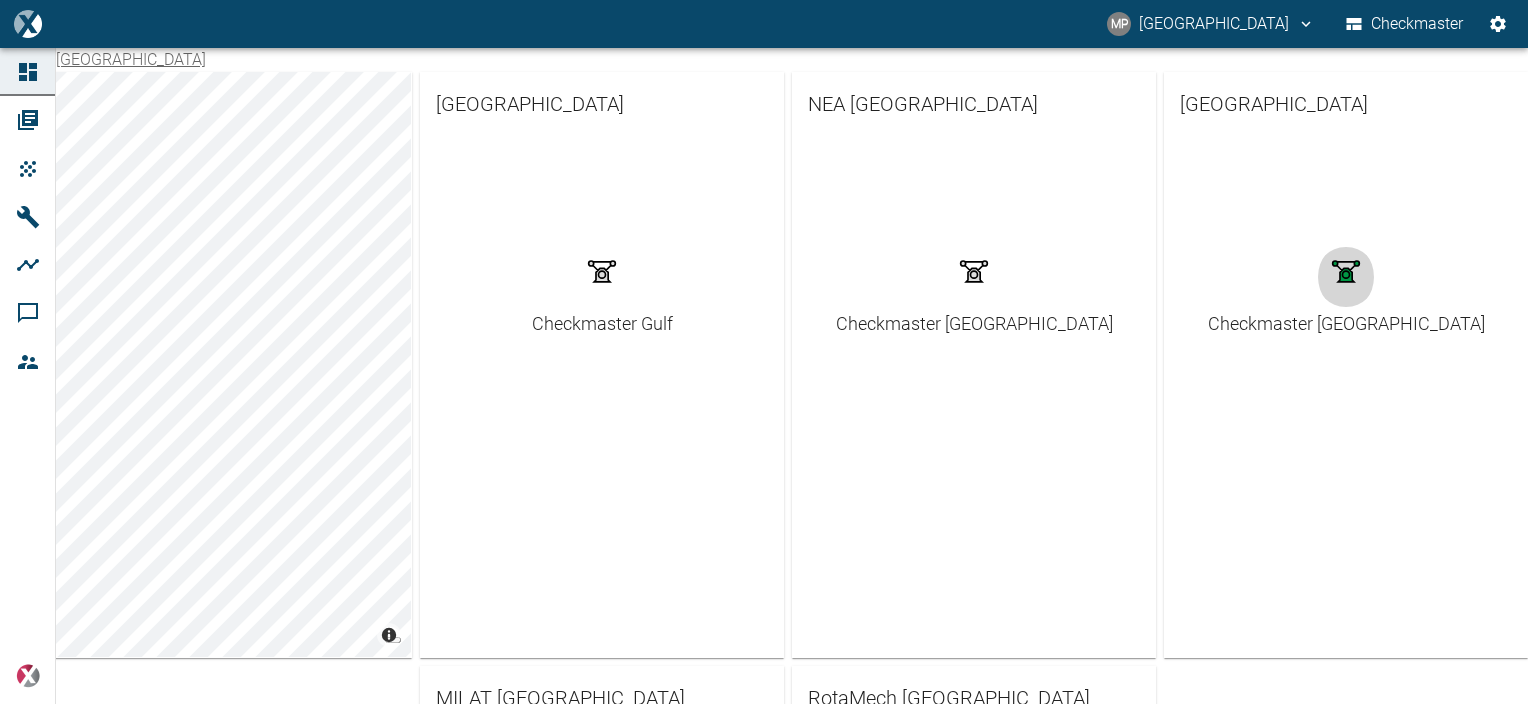 click at bounding box center (1346, 277) 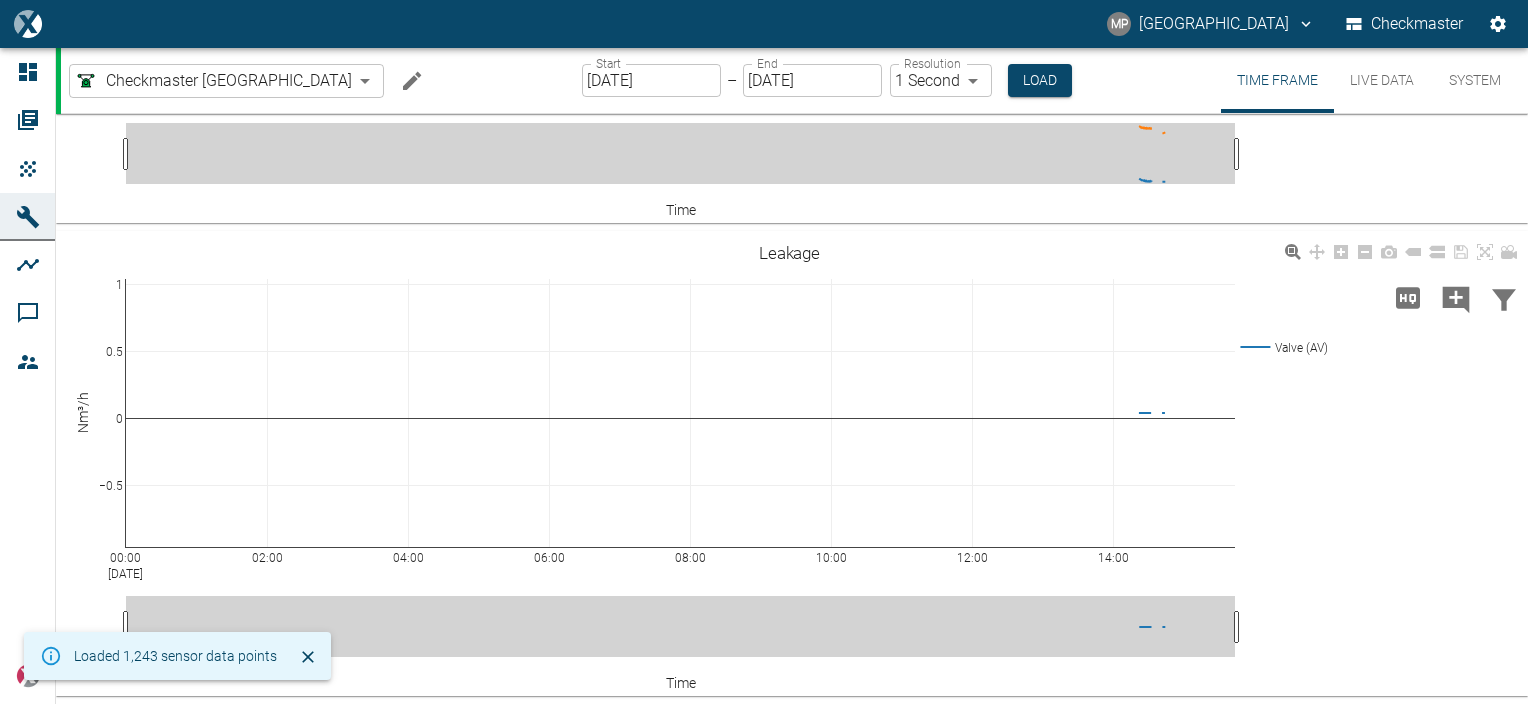 scroll, scrollTop: 828, scrollLeft: 0, axis: vertical 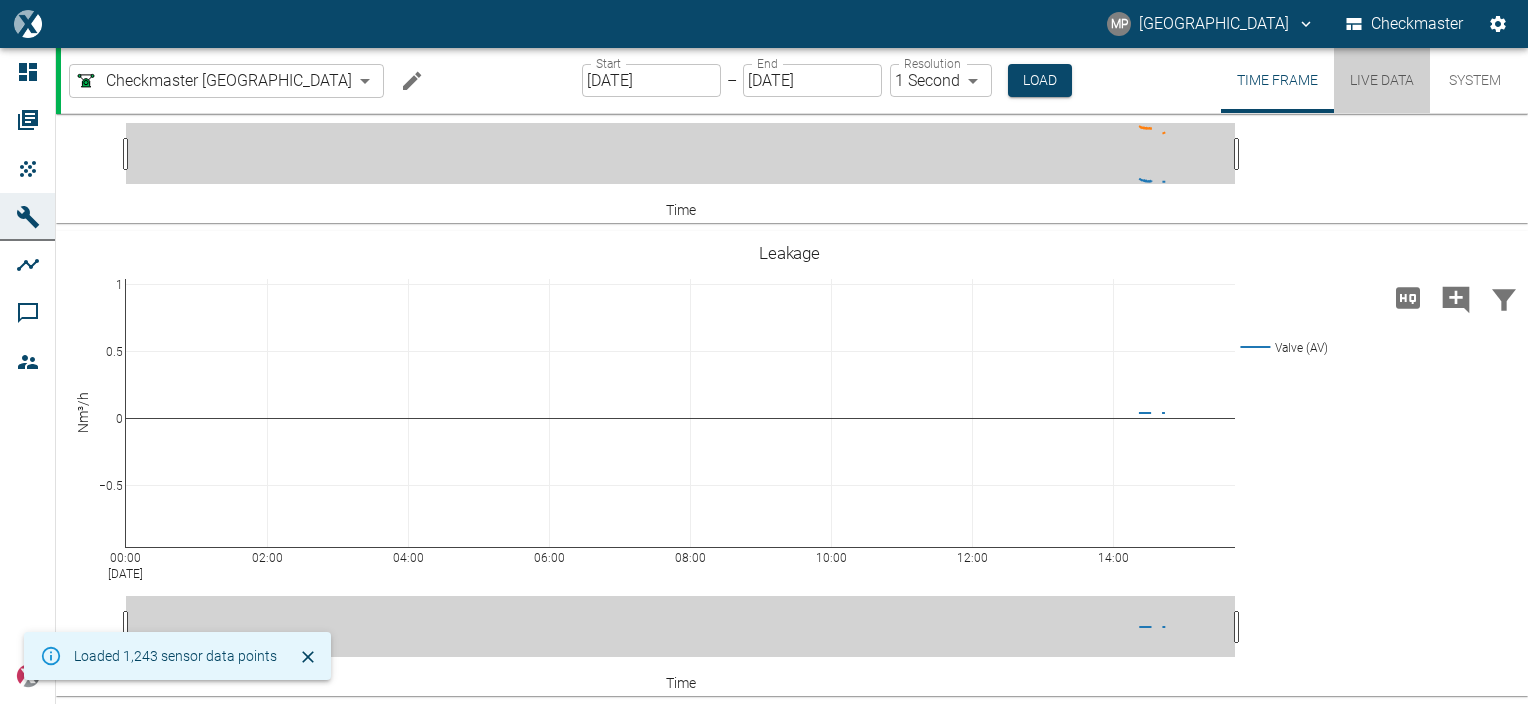 click on "Live Data" at bounding box center [1382, 80] 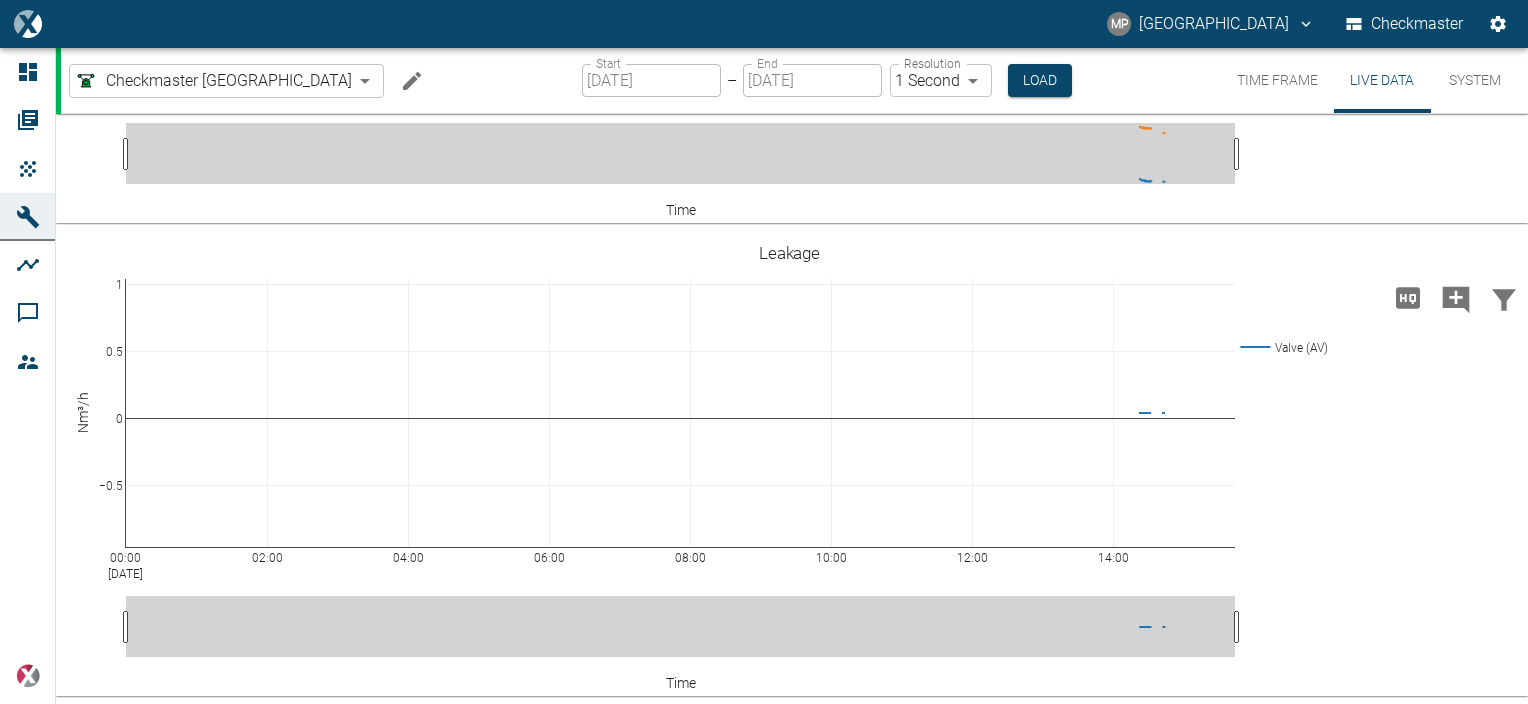 scroll, scrollTop: 0, scrollLeft: 0, axis: both 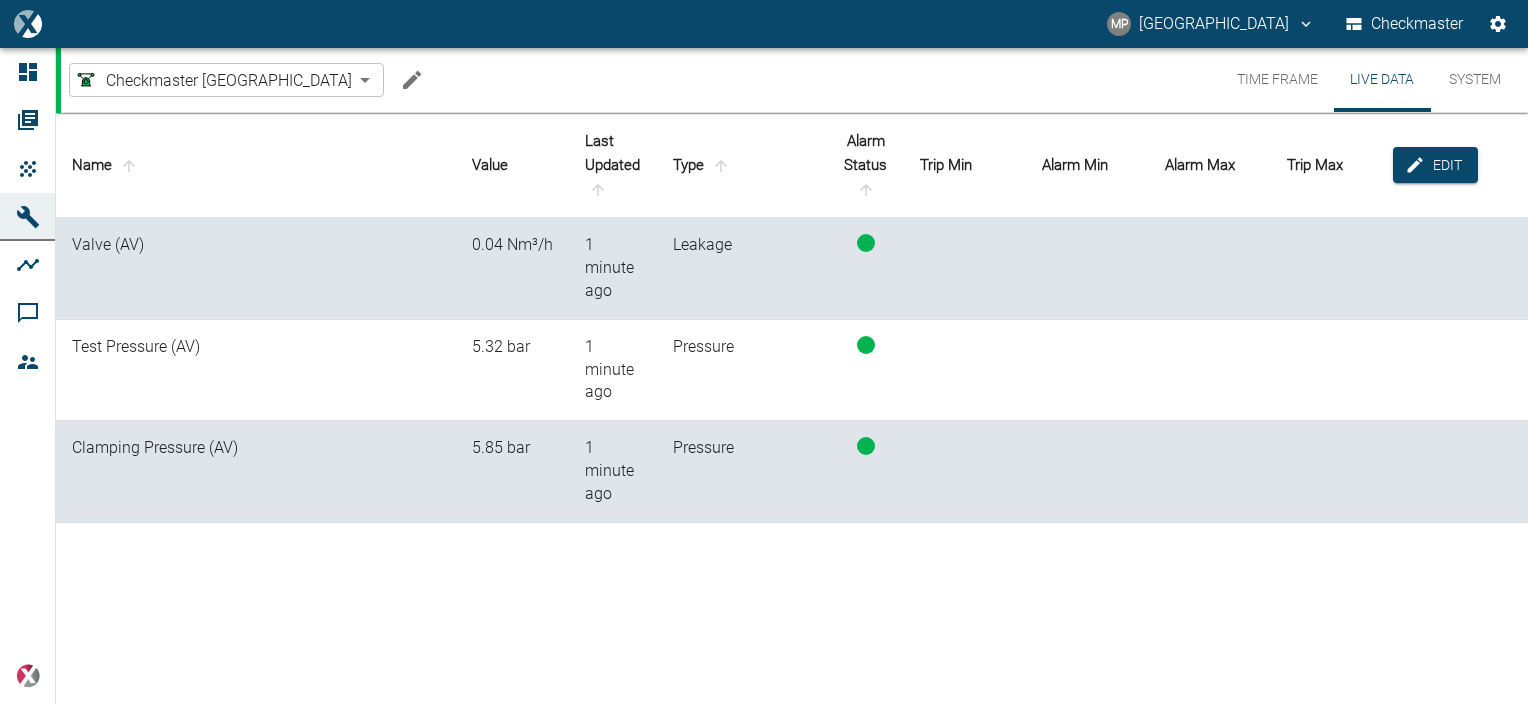 click at bounding box center [865, 269] 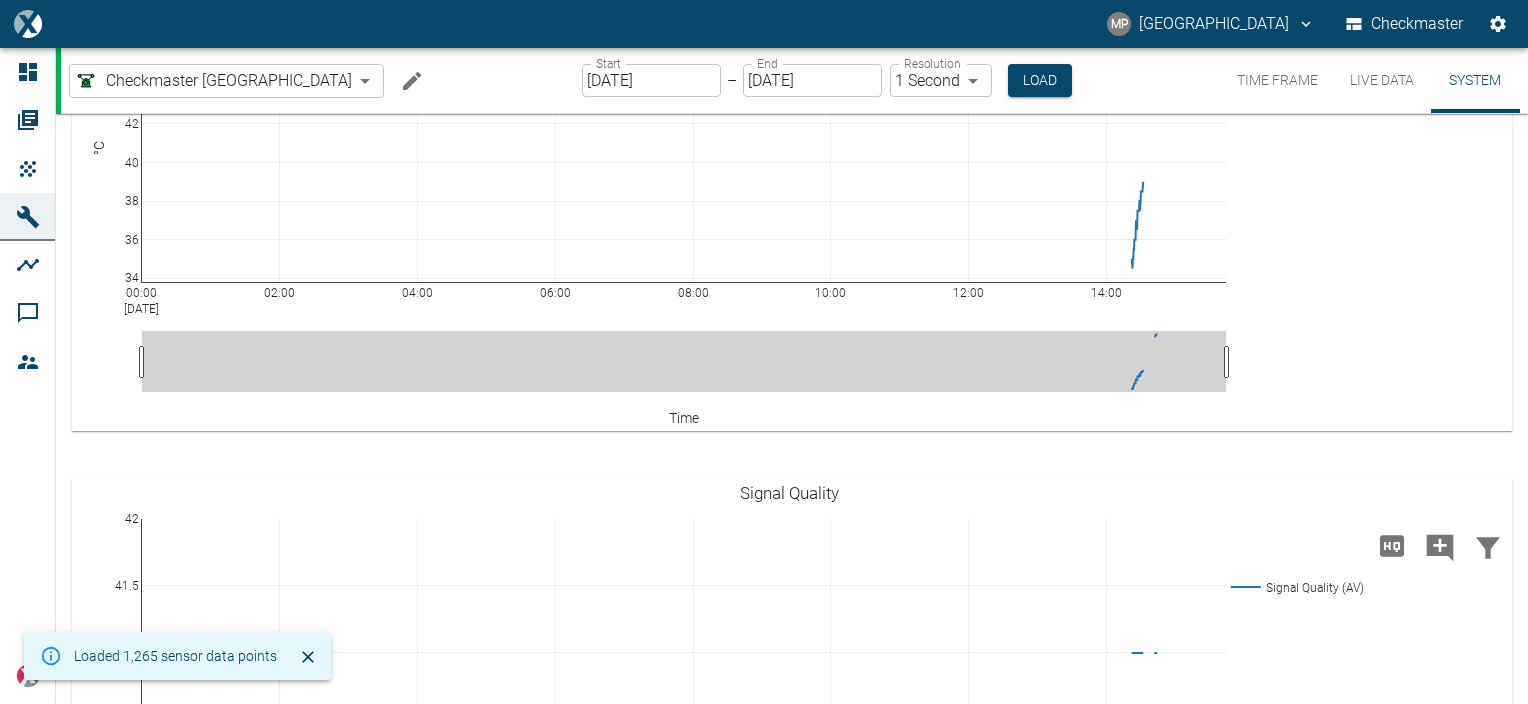 scroll, scrollTop: 500, scrollLeft: 0, axis: vertical 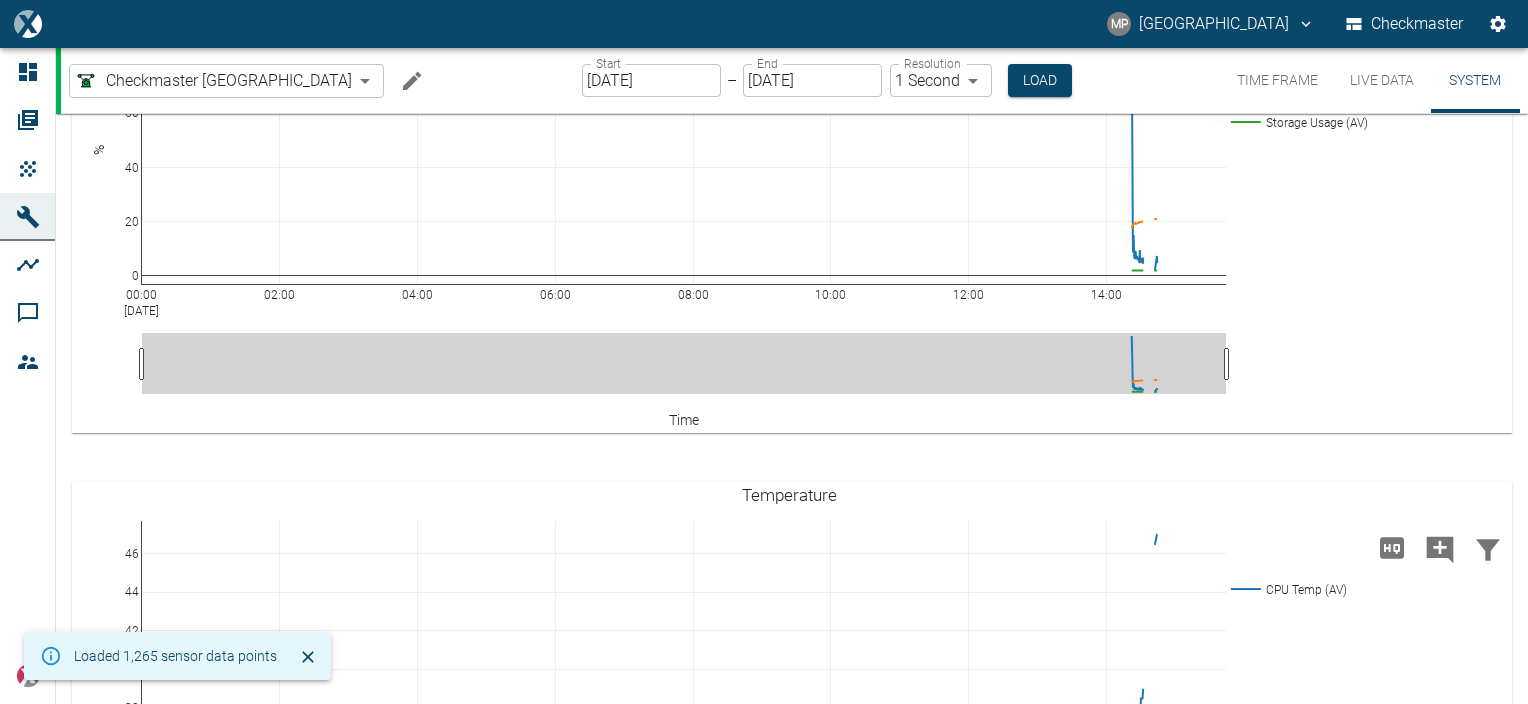 click on "Checkmaster" at bounding box center (1405, 24) 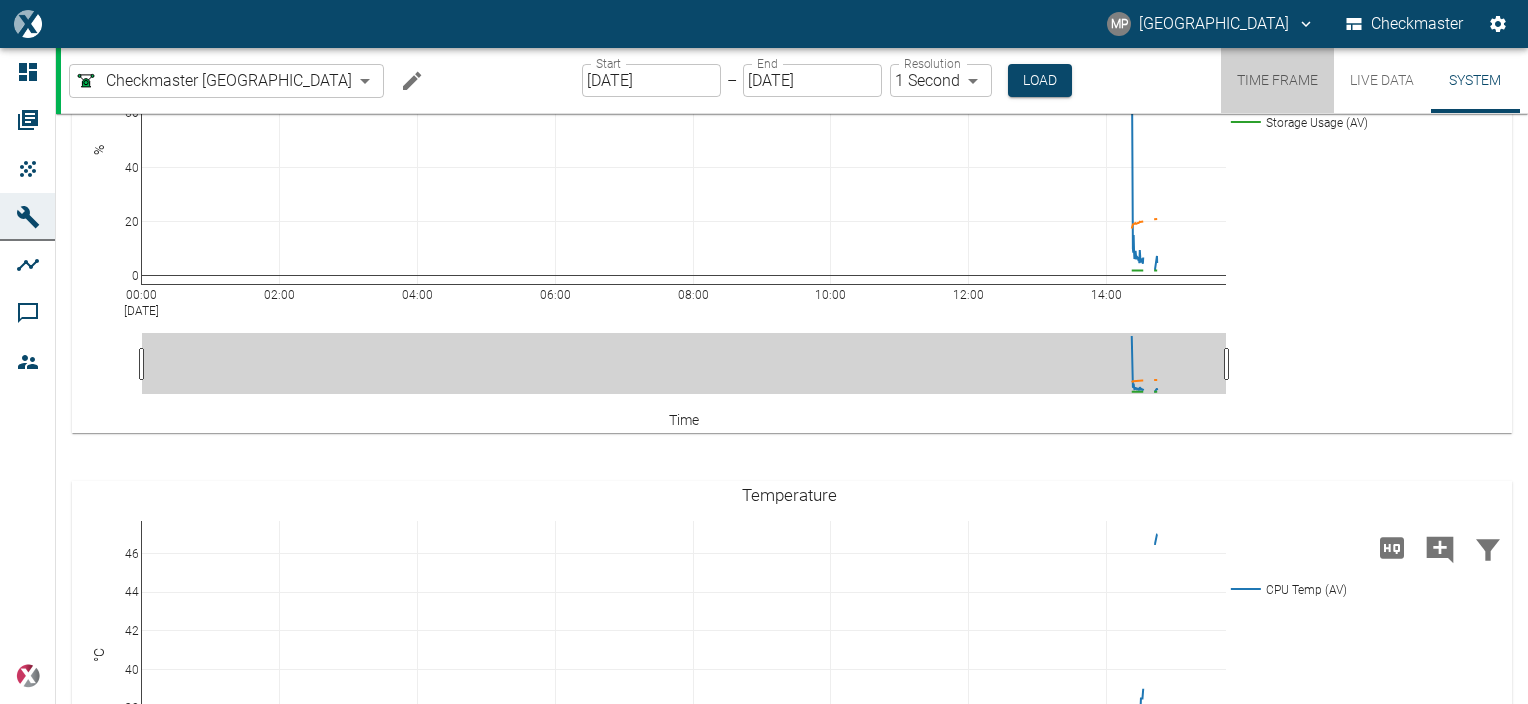 click on "Time Frame" at bounding box center [1277, 80] 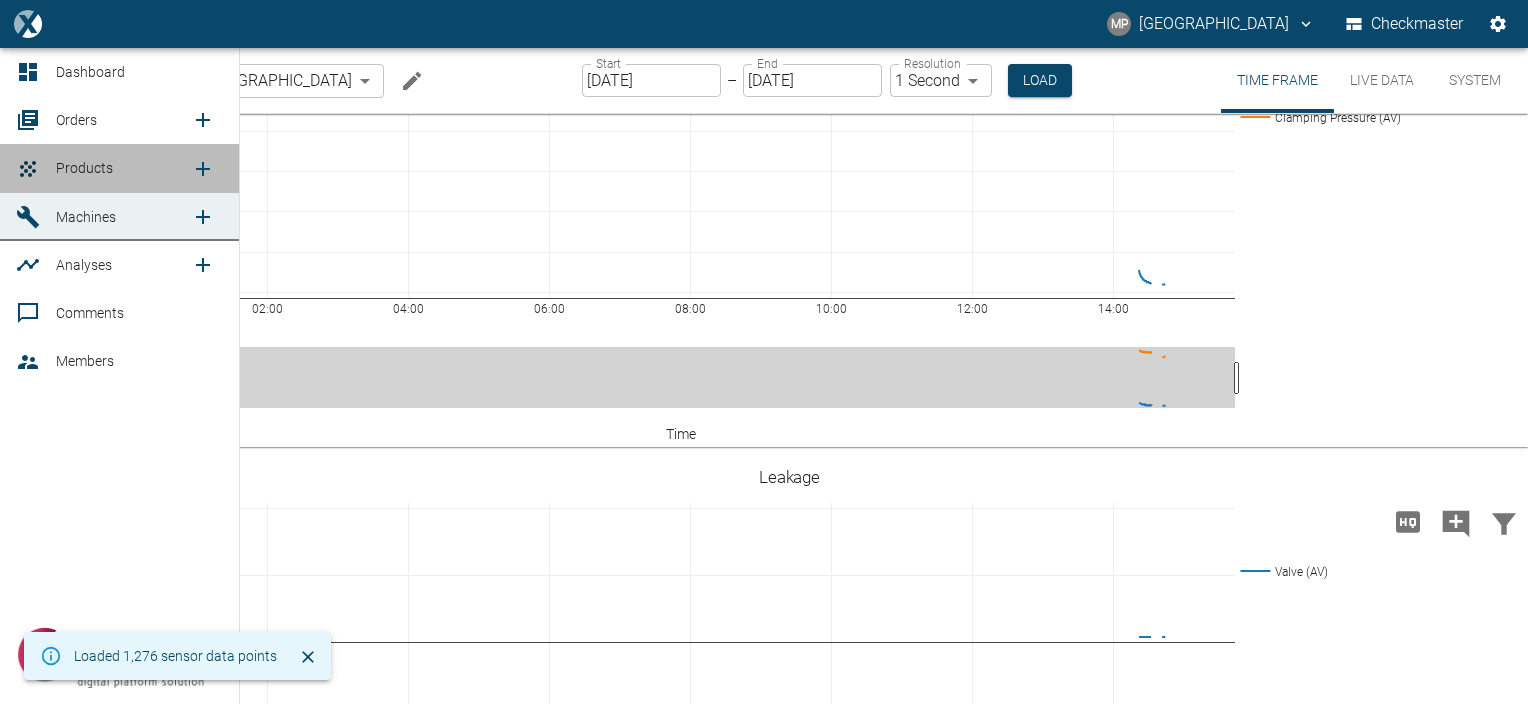click 